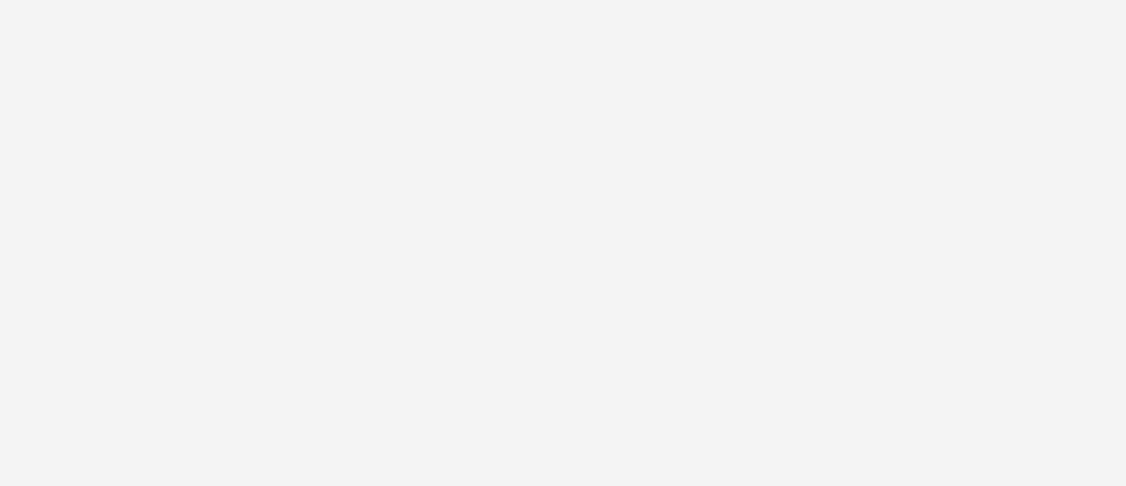 scroll, scrollTop: 0, scrollLeft: 0, axis: both 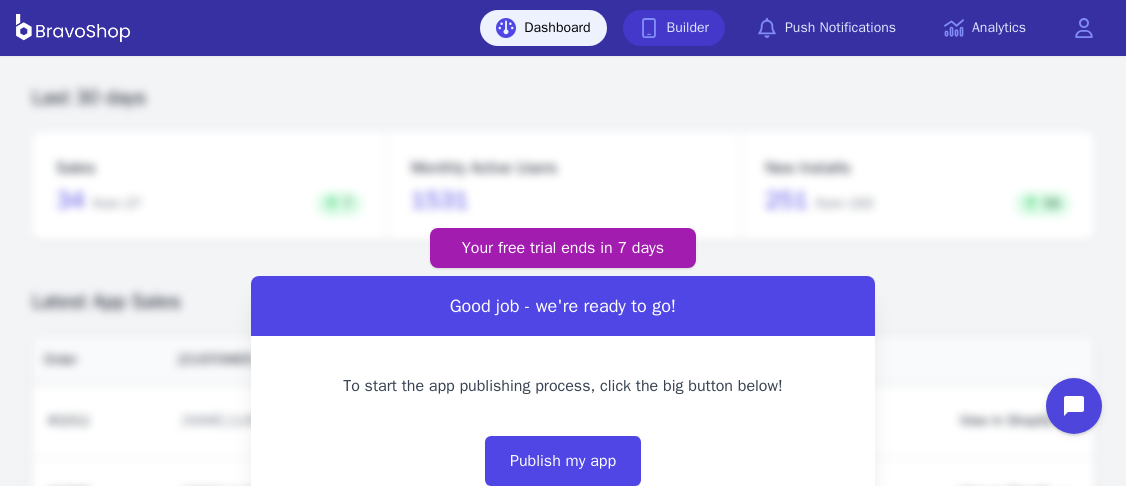 click on "Builder" at bounding box center [674, 28] 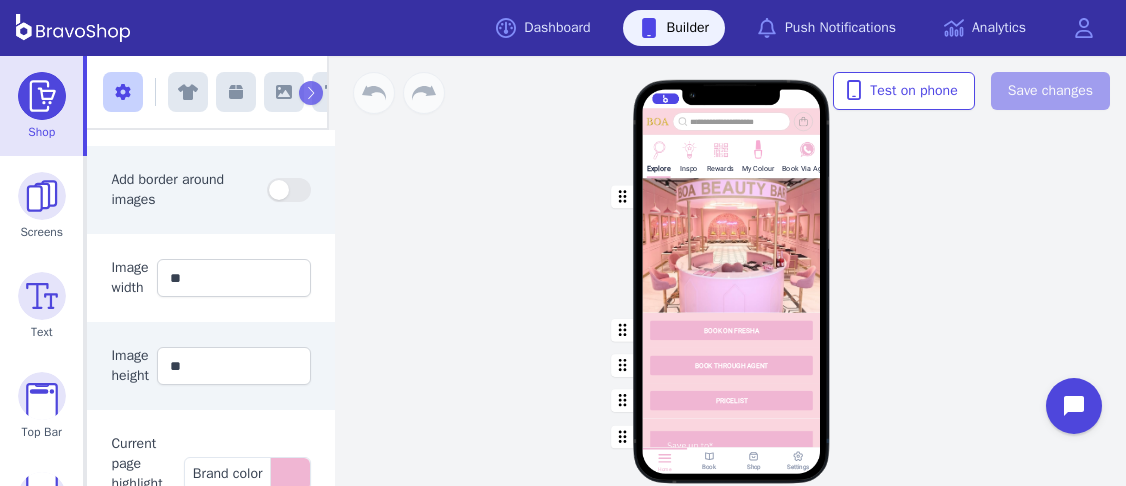 scroll, scrollTop: 534, scrollLeft: 0, axis: vertical 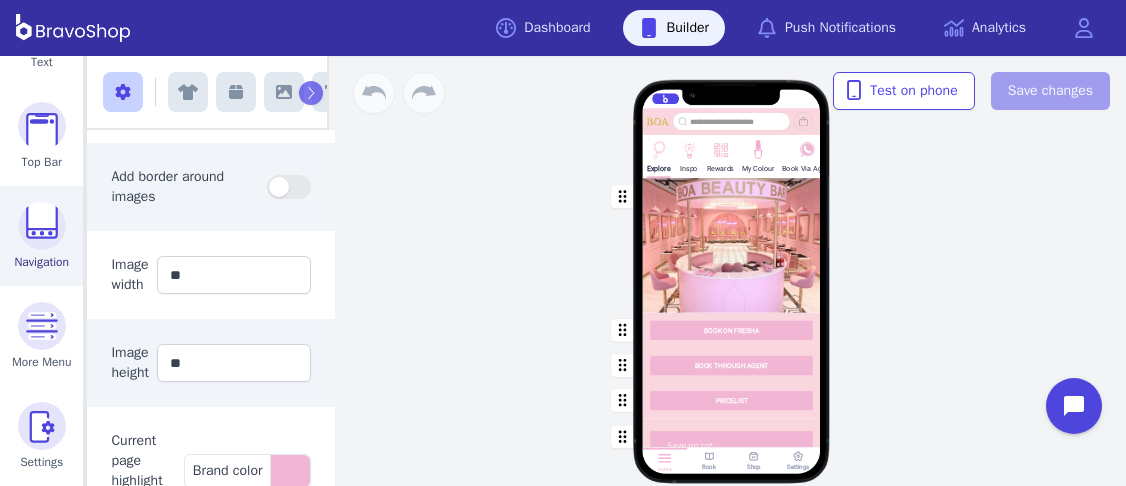 click at bounding box center [42, 226] 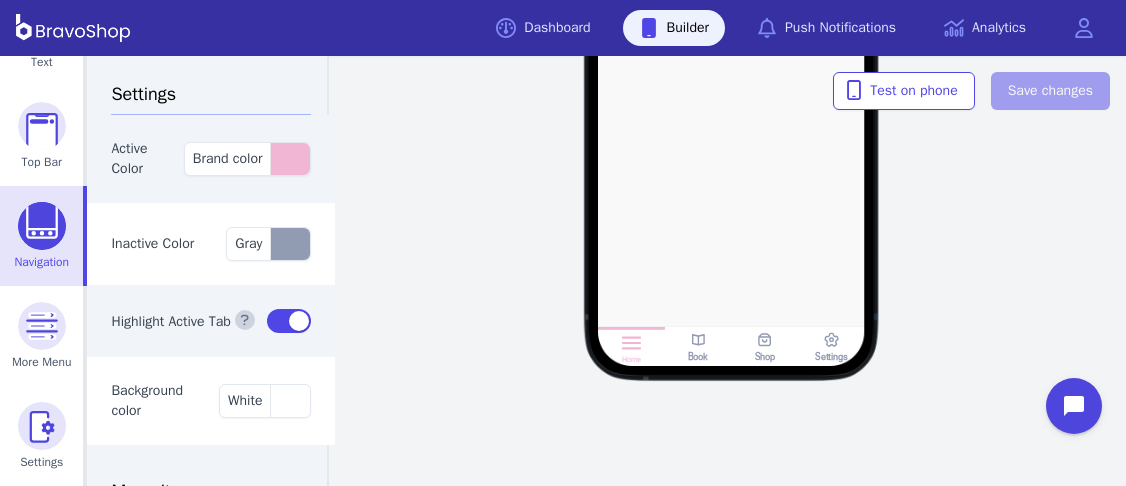 click at bounding box center (765, 341) 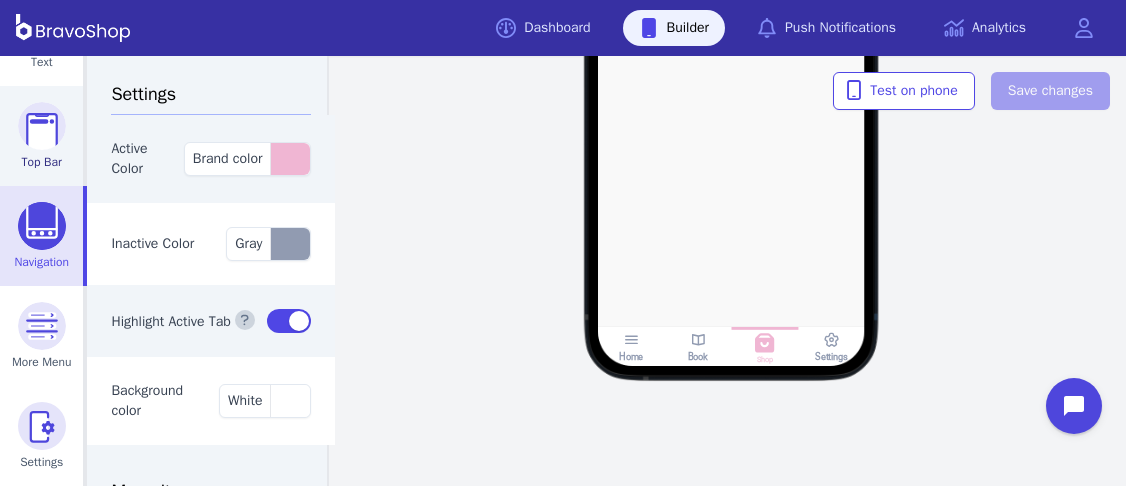scroll, scrollTop: 0, scrollLeft: 0, axis: both 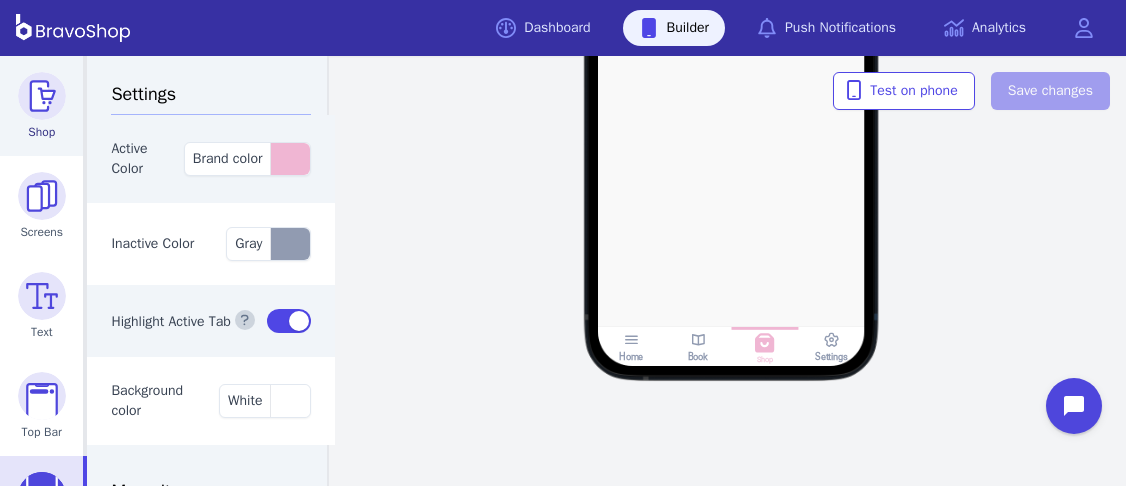 click at bounding box center (42, 96) 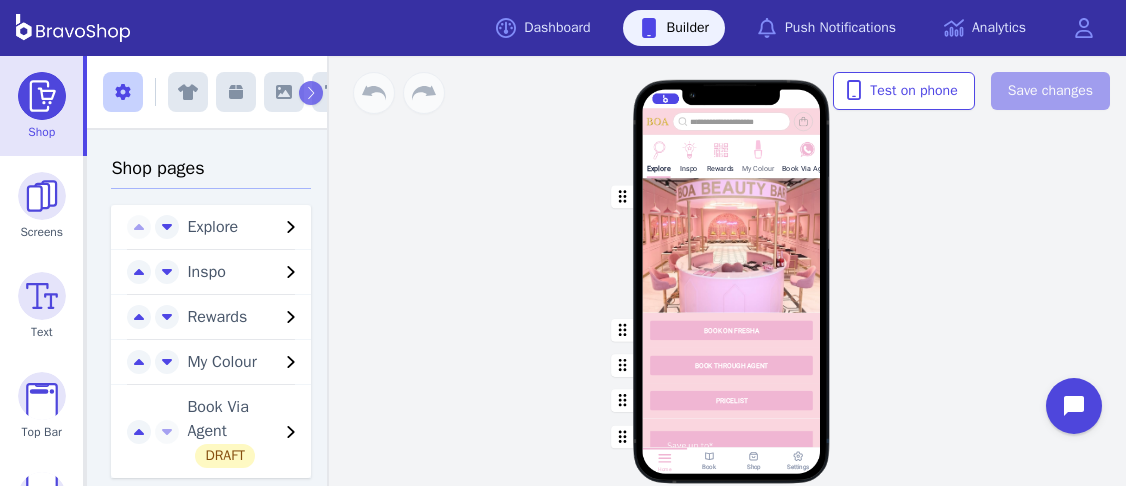 click at bounding box center (658, 148) 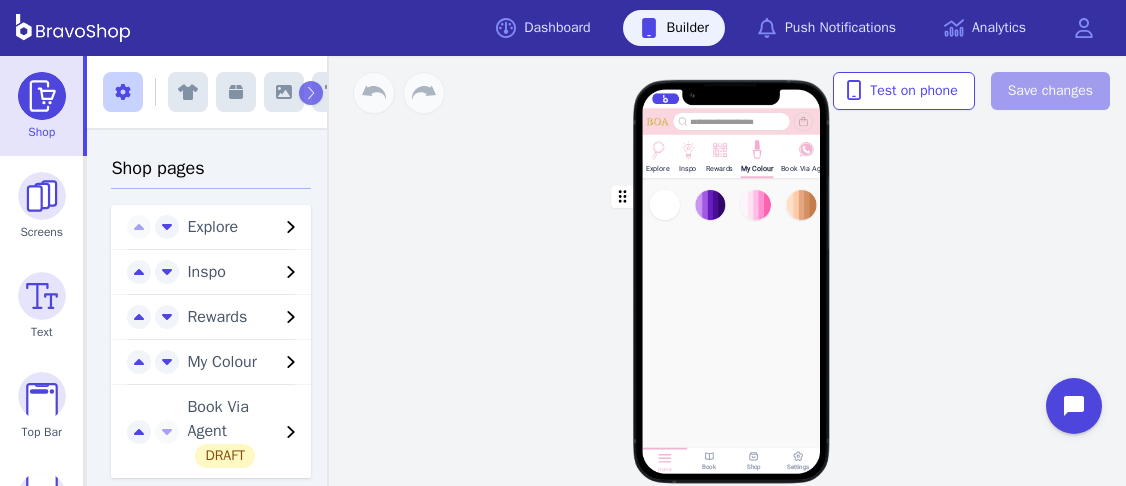 click on "Drag a block here to get started" at bounding box center [731, 353] 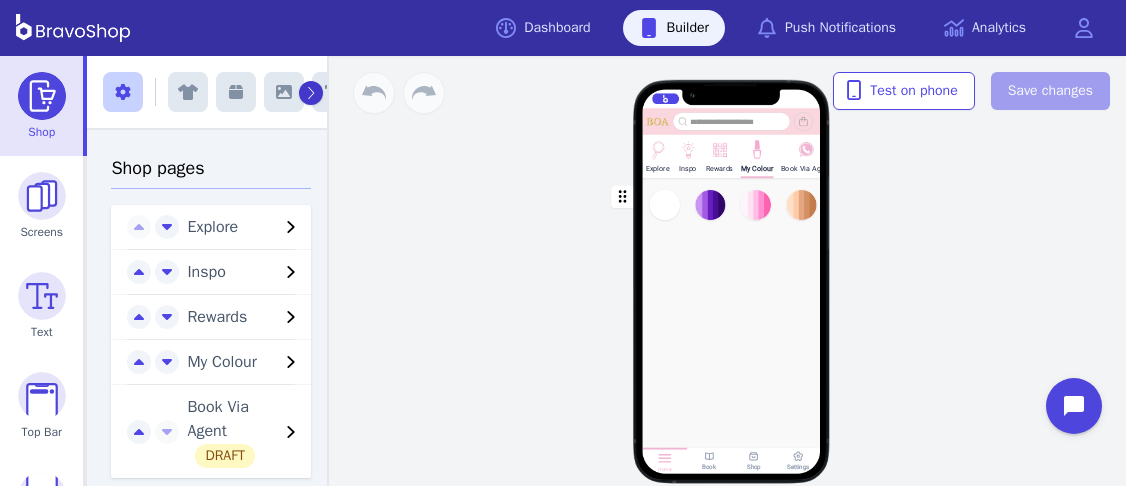 click at bounding box center (310, 93) 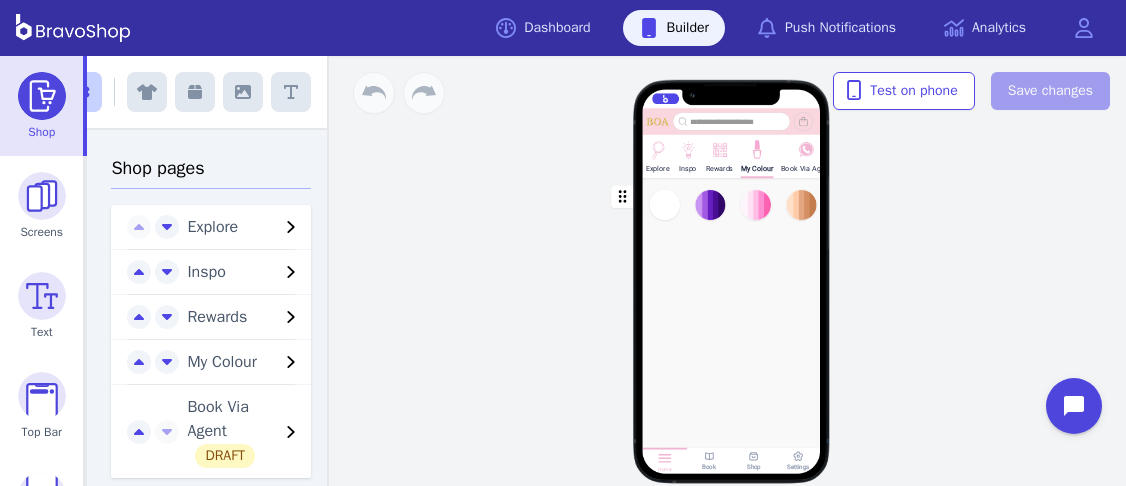 click at bounding box center [195, 92] 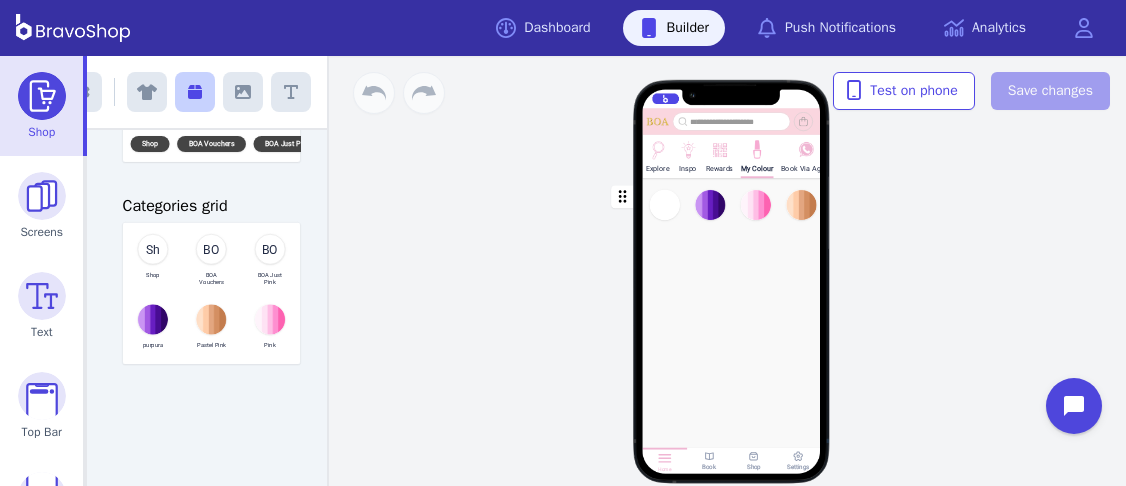 scroll, scrollTop: 298, scrollLeft: 0, axis: vertical 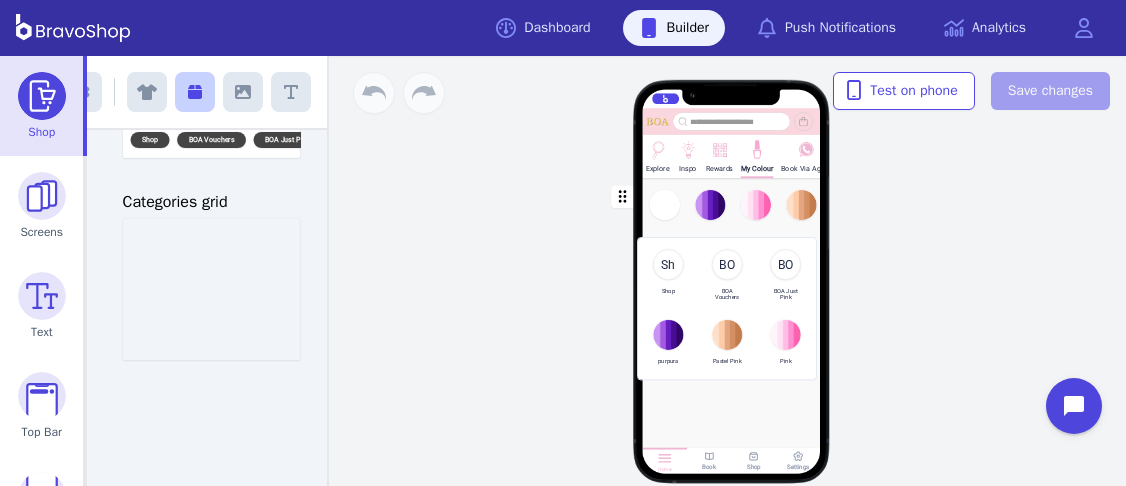 drag, startPoint x: 238, startPoint y: 284, endPoint x: 756, endPoint y: 303, distance: 518.3483 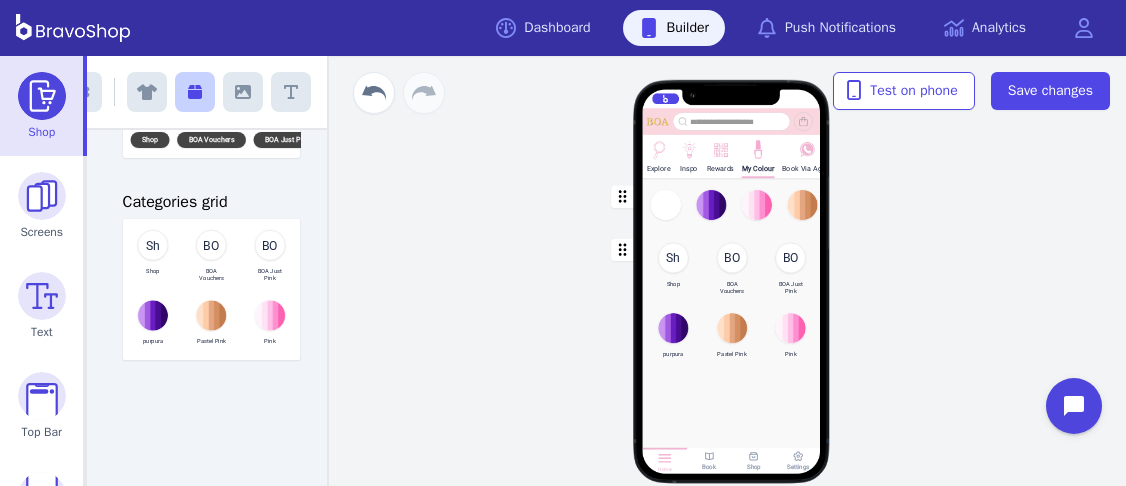 click at bounding box center (732, 204) 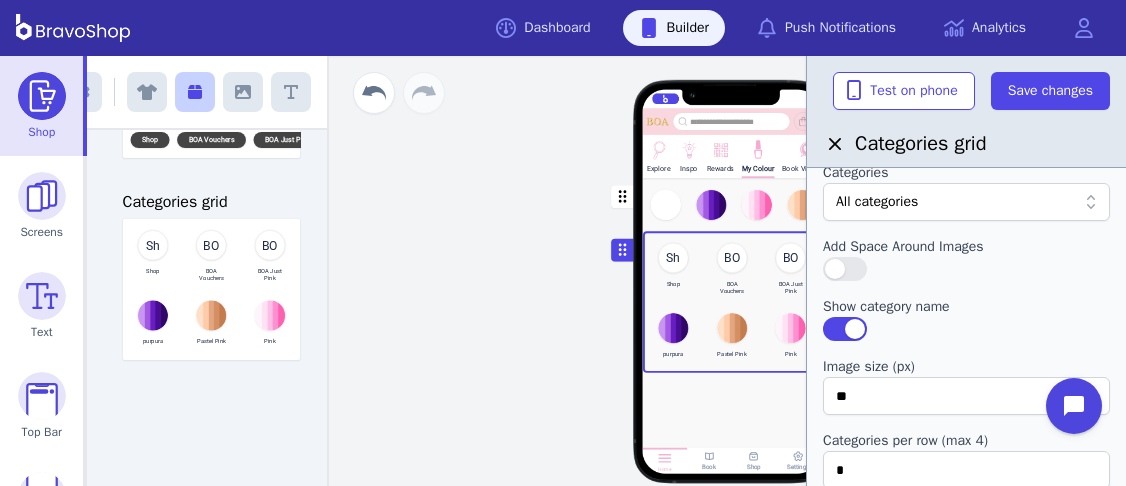 scroll, scrollTop: 1, scrollLeft: 0, axis: vertical 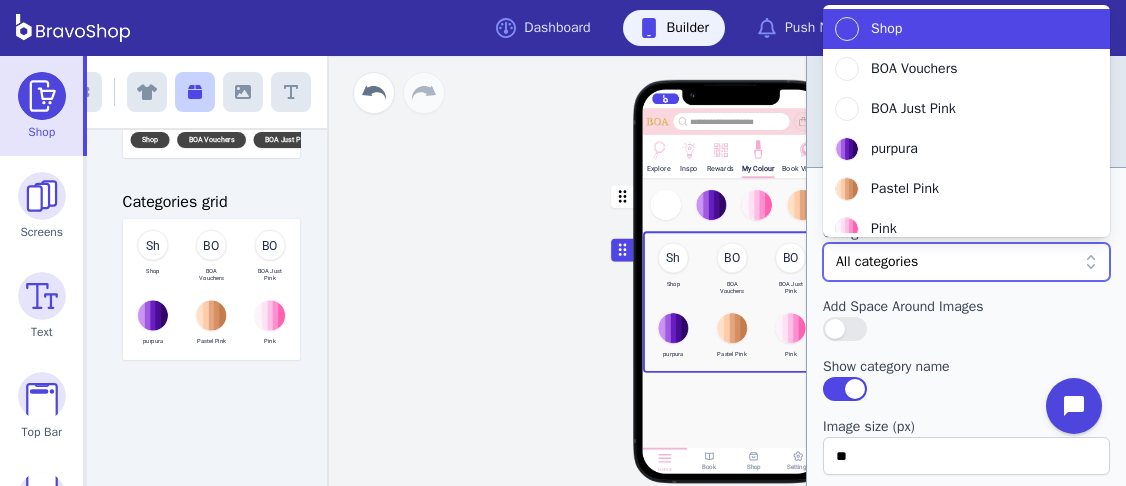 click at bounding box center [956, 262] 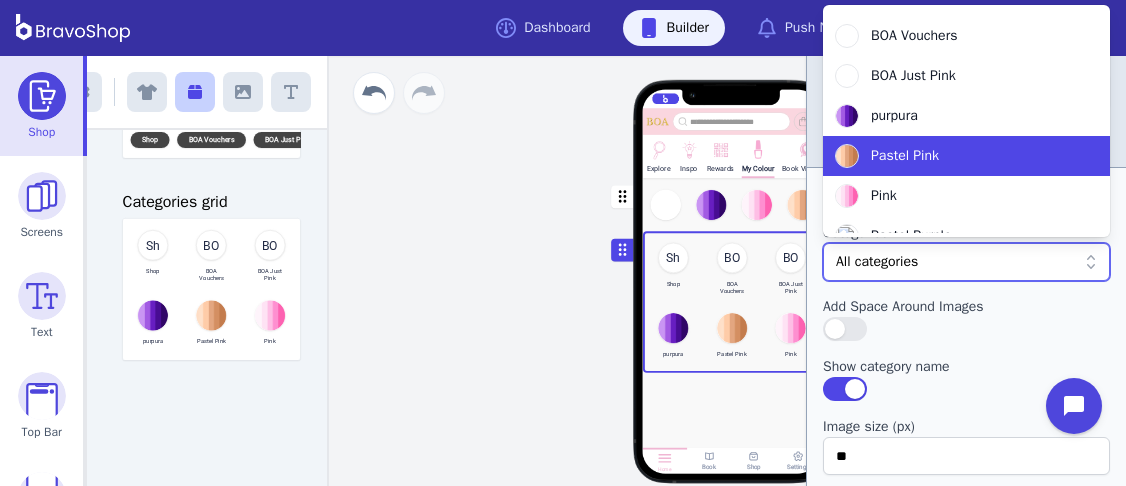 scroll, scrollTop: 96, scrollLeft: 0, axis: vertical 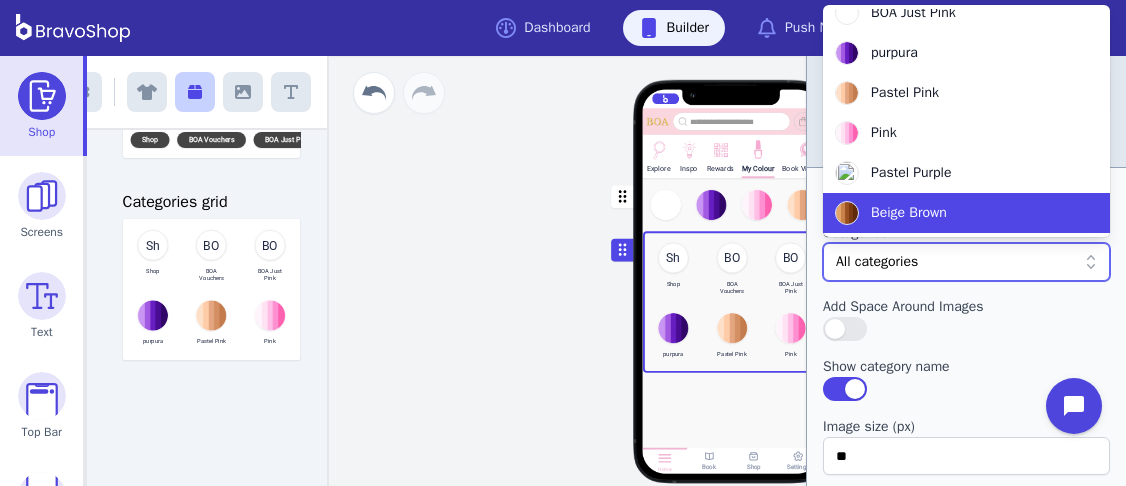 click on "Beige Brown" at bounding box center [966, 213] 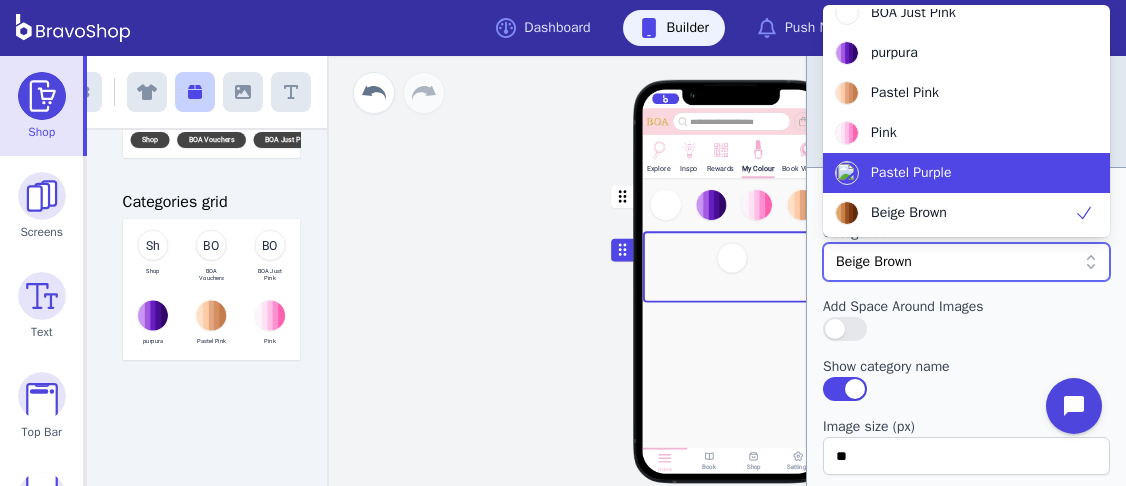 click on "Pastel Purple" at bounding box center [911, 173] 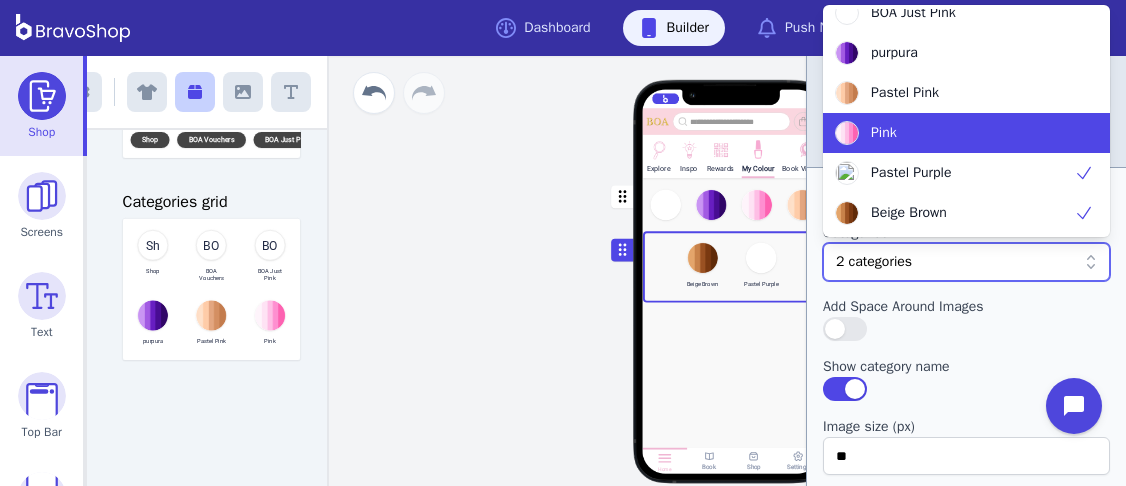 click on "Pink" at bounding box center [966, 133] 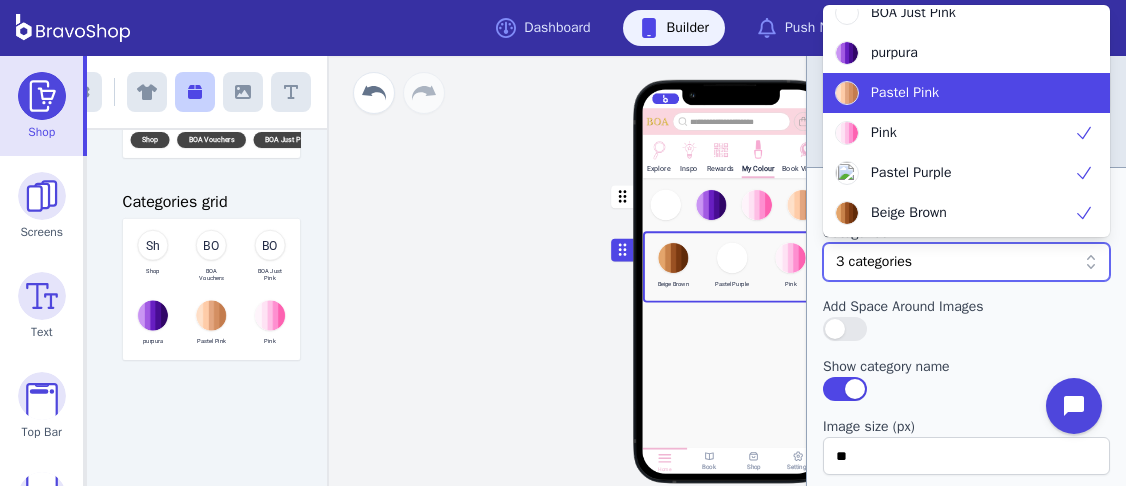 click on "Pastel Pink" at bounding box center (905, 93) 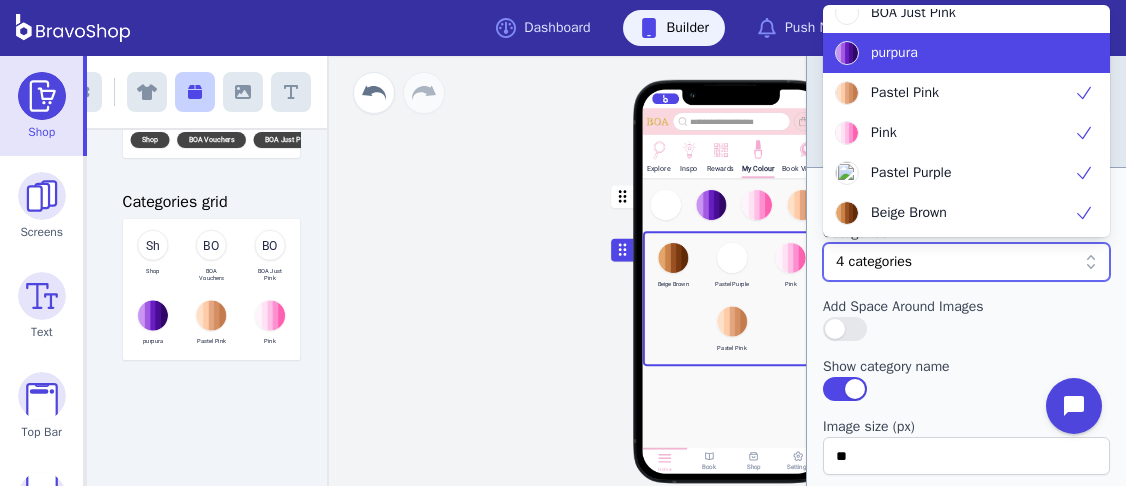 click on "purpura" at bounding box center [894, 53] 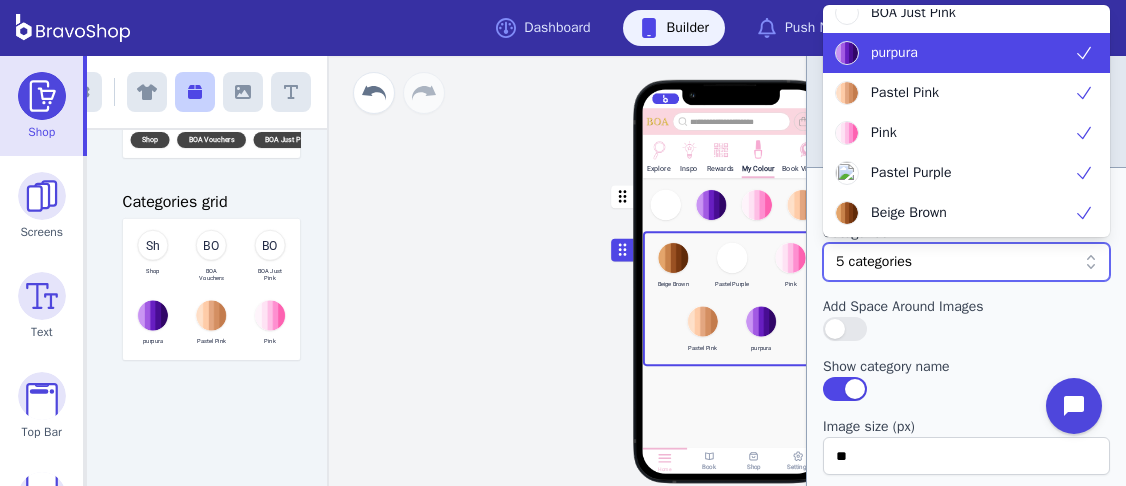 click at bounding box center [1084, 53] 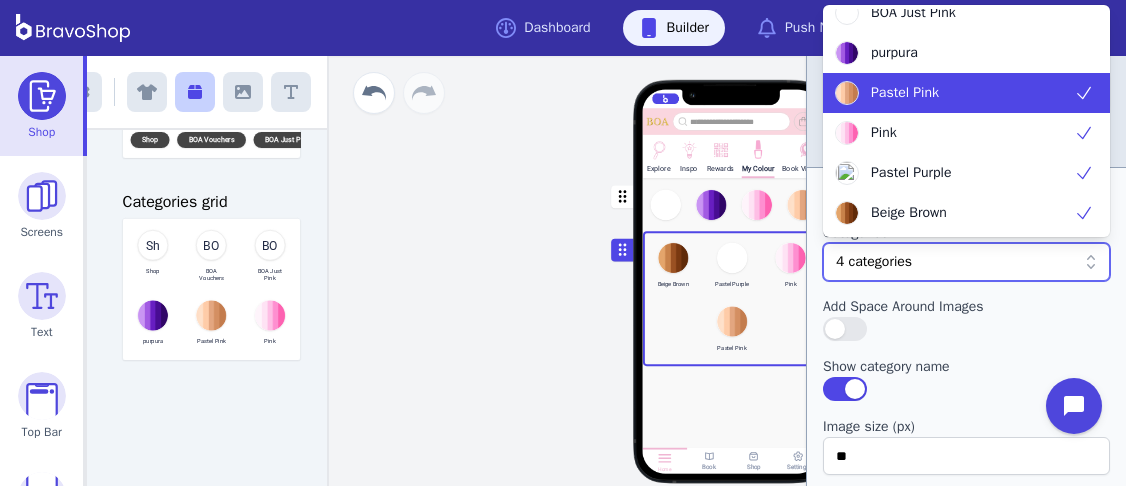 click at bounding box center (1084, 92) 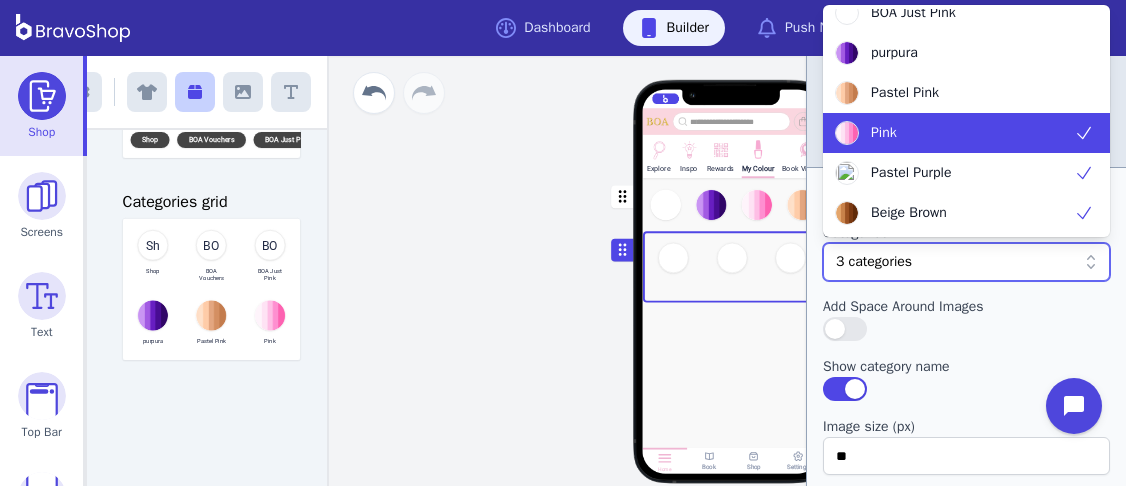 click at bounding box center (1084, 133) 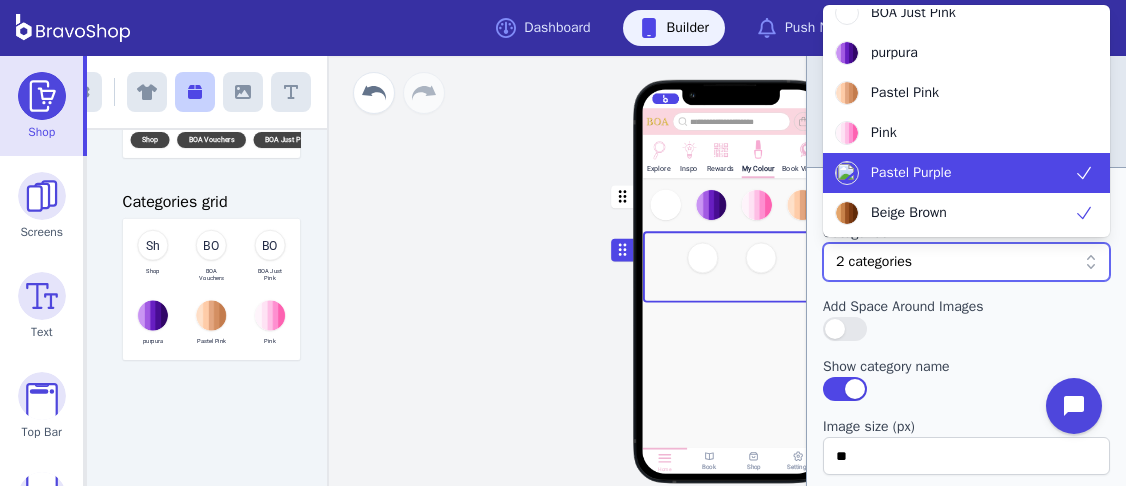 click at bounding box center (1084, 173) 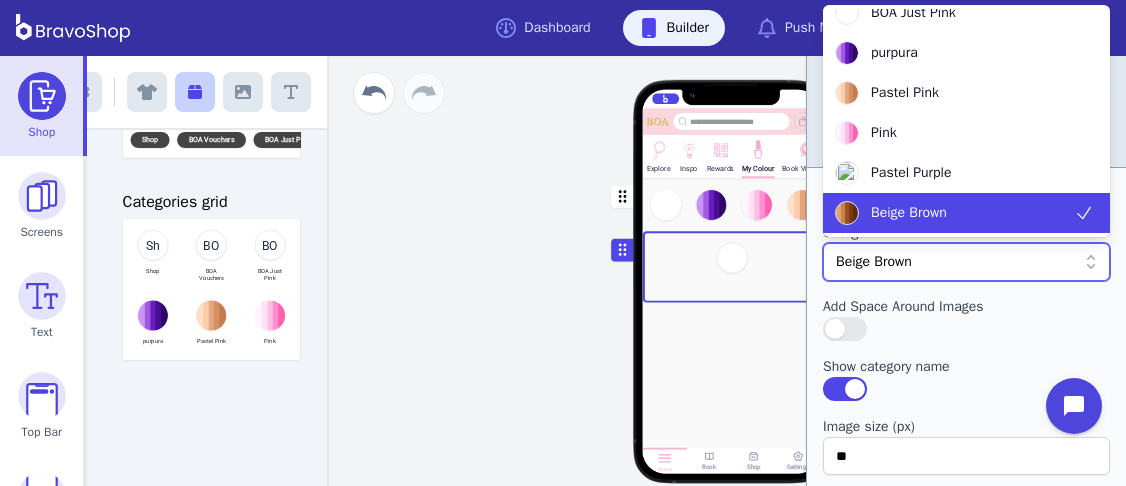 click at bounding box center [1084, 213] 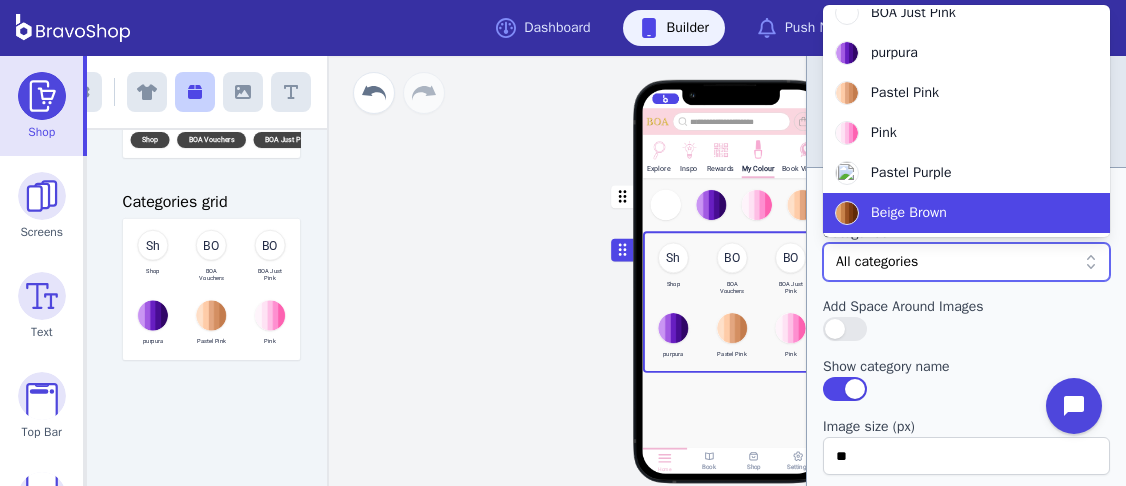 click at bounding box center (732, 402) 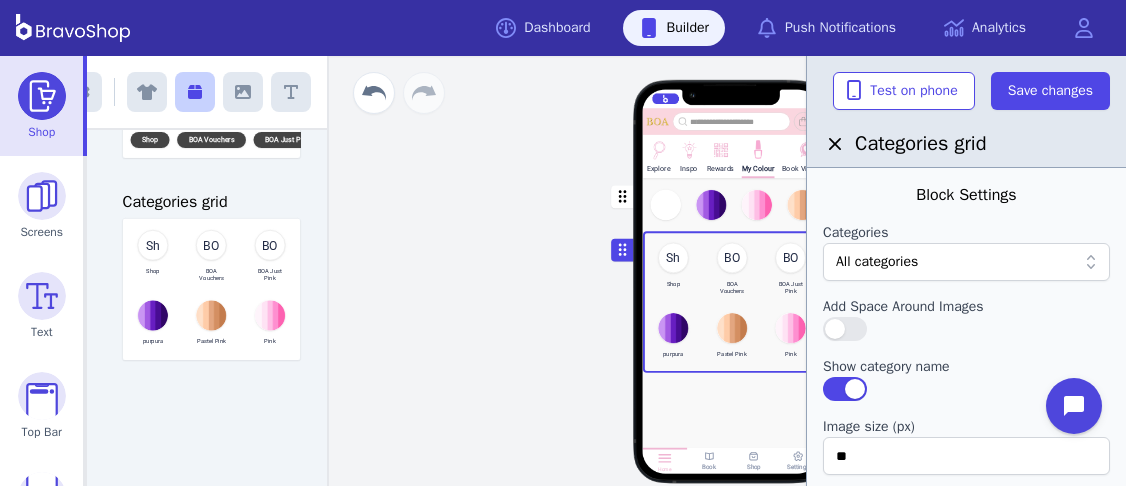 click at bounding box center [732, 204] 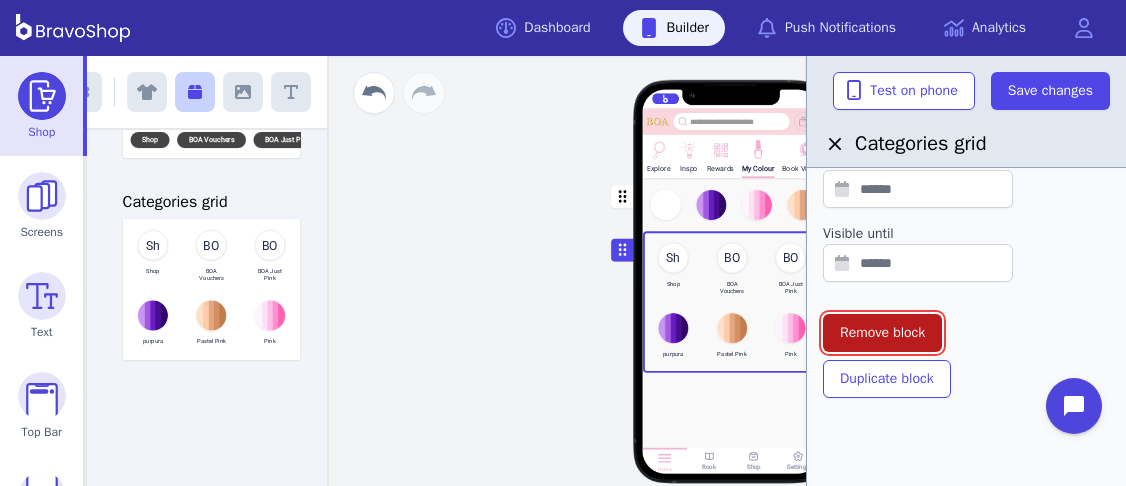 click on "Remove block" at bounding box center [882, 333] 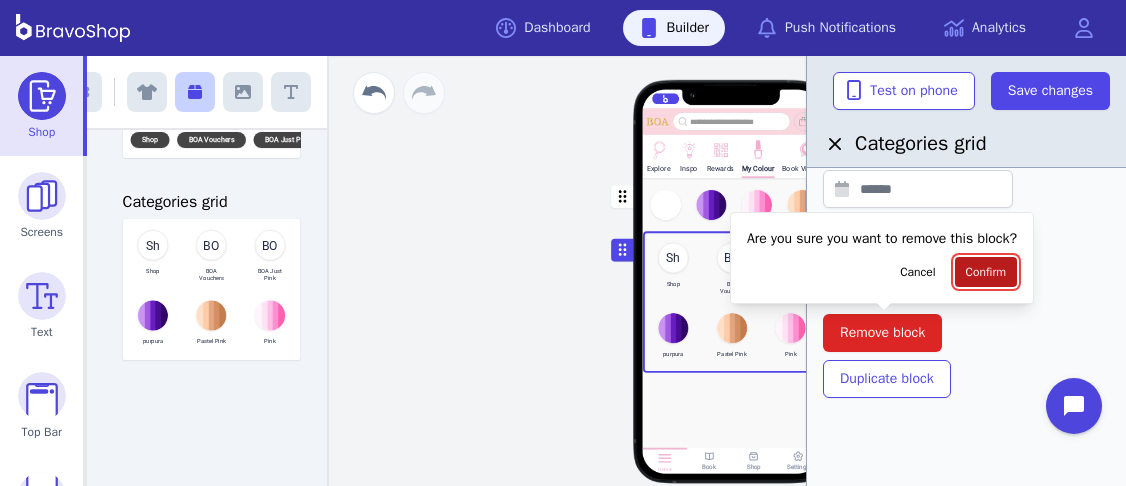 click on "Confirm" at bounding box center (986, 272) 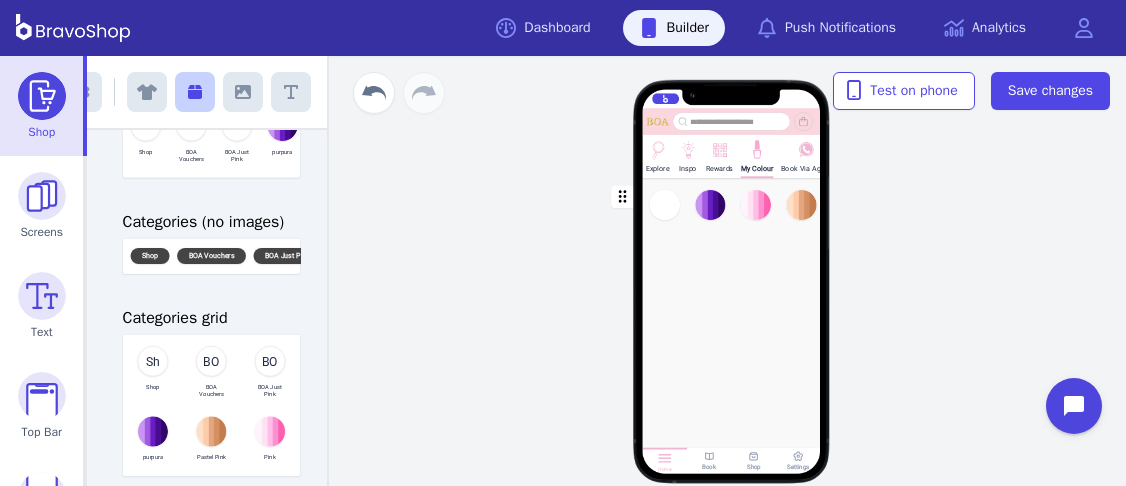scroll, scrollTop: 0, scrollLeft: 0, axis: both 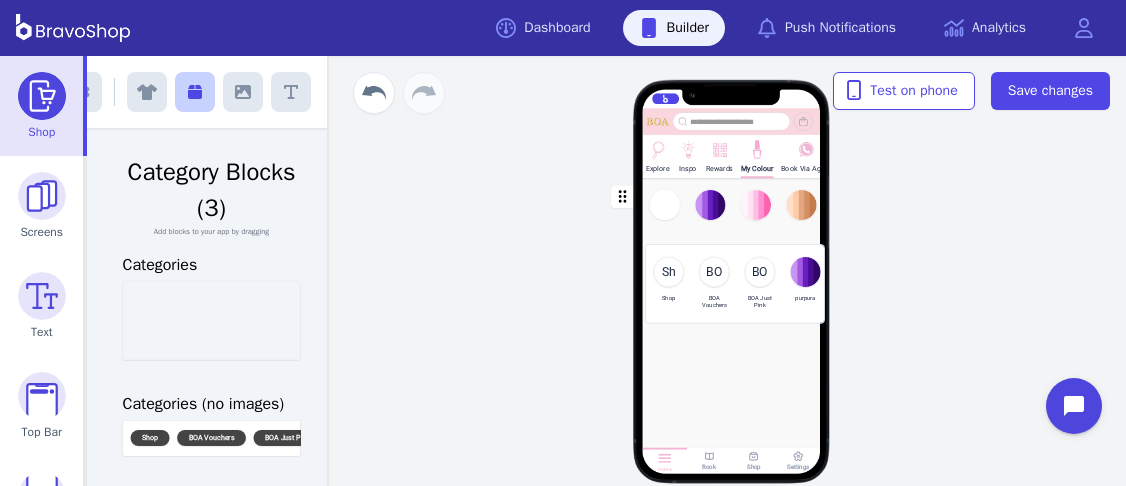 drag, startPoint x: 203, startPoint y: 312, endPoint x: 729, endPoint y: 275, distance: 527.29974 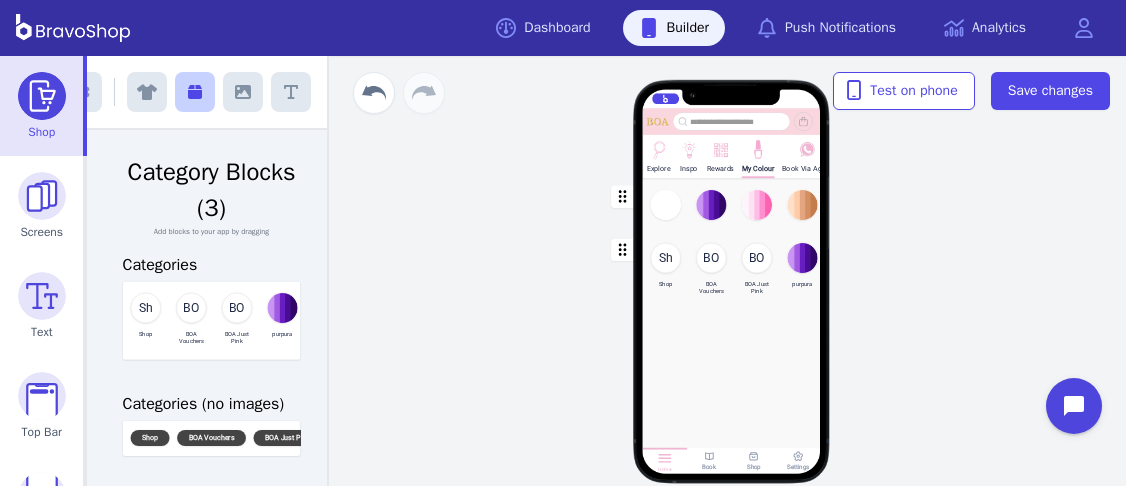 click at bounding box center (732, 204) 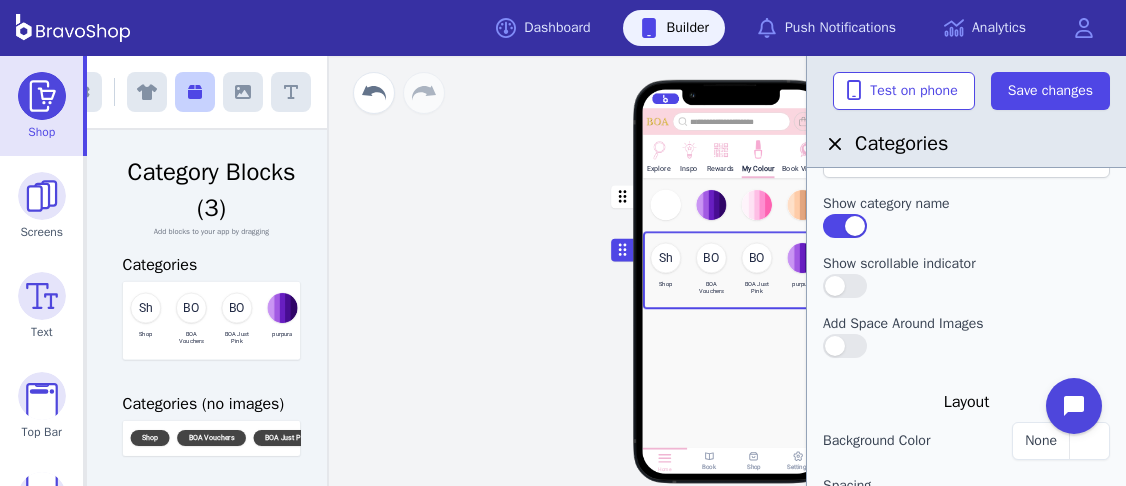 scroll, scrollTop: 0, scrollLeft: 0, axis: both 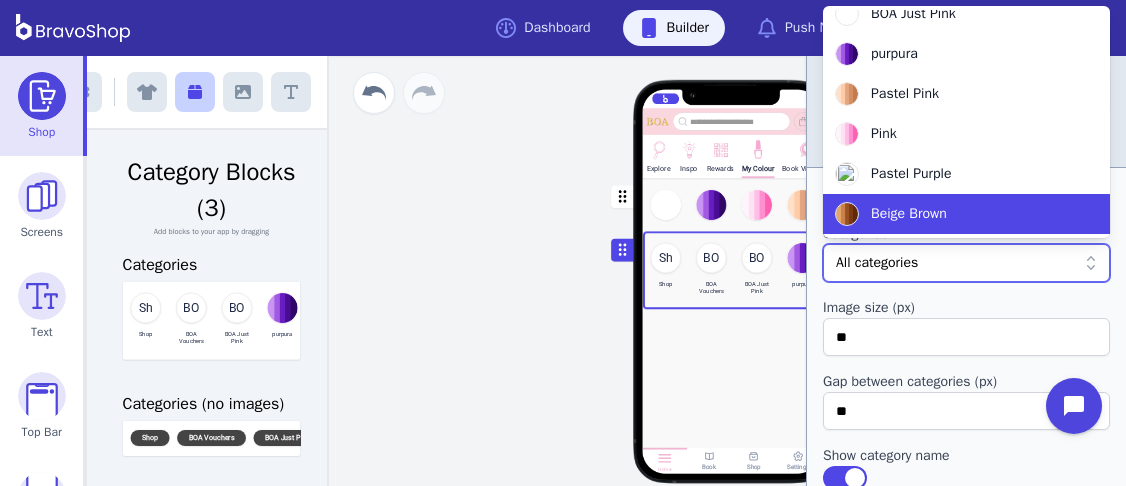 click on "Beige Brown" at bounding box center [954, 214] 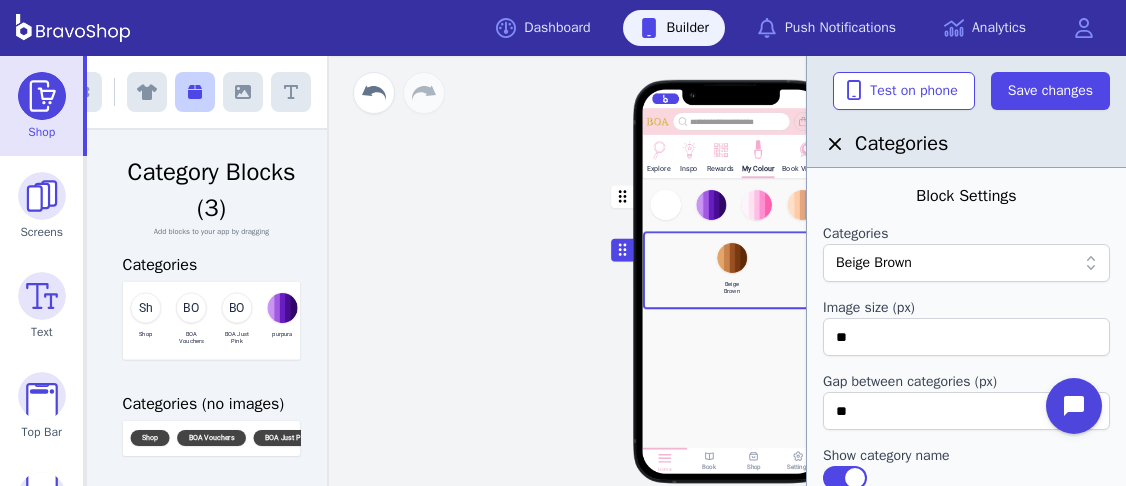 drag, startPoint x: 725, startPoint y: 257, endPoint x: 692, endPoint y: 264, distance: 33.734257 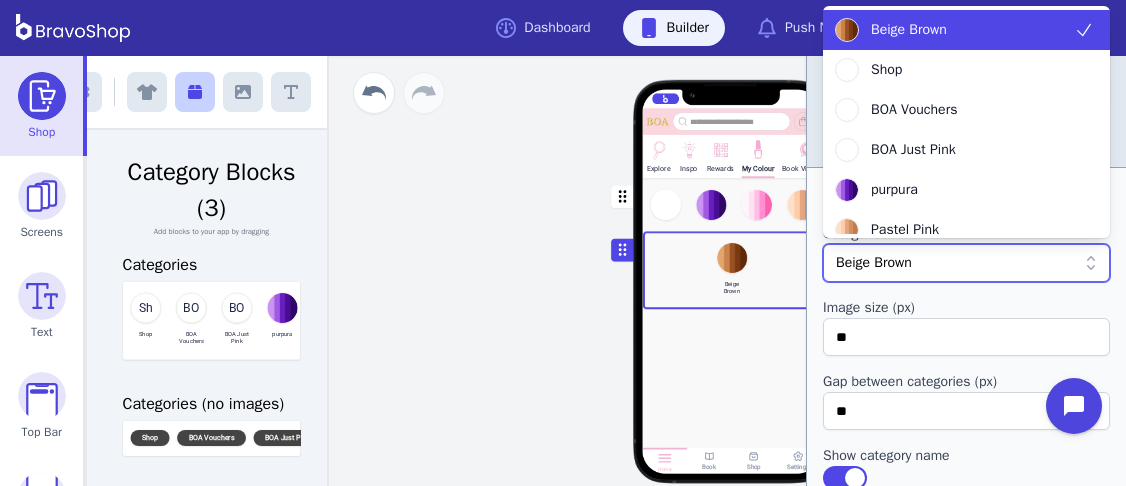 click at bounding box center (994, 263) 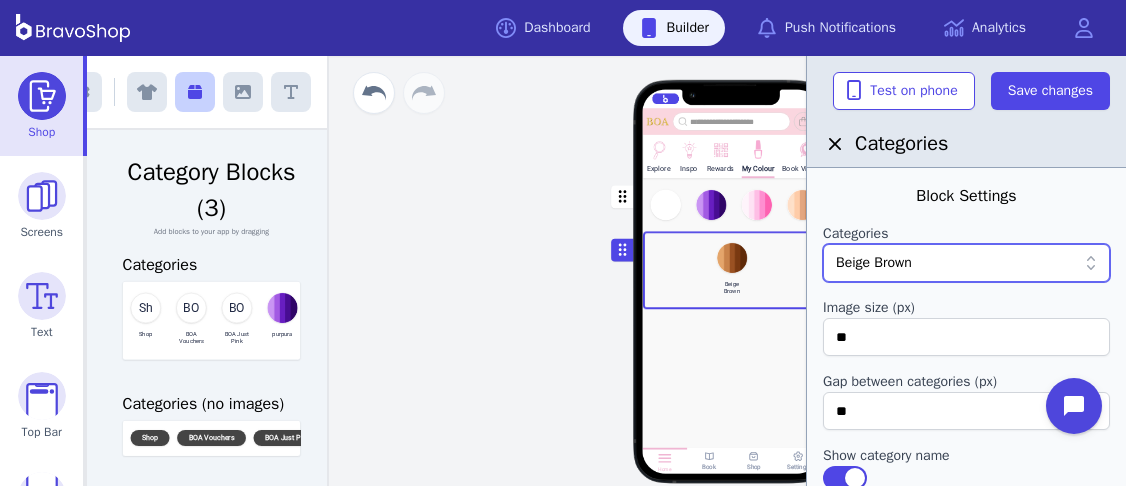 click at bounding box center (994, 263) 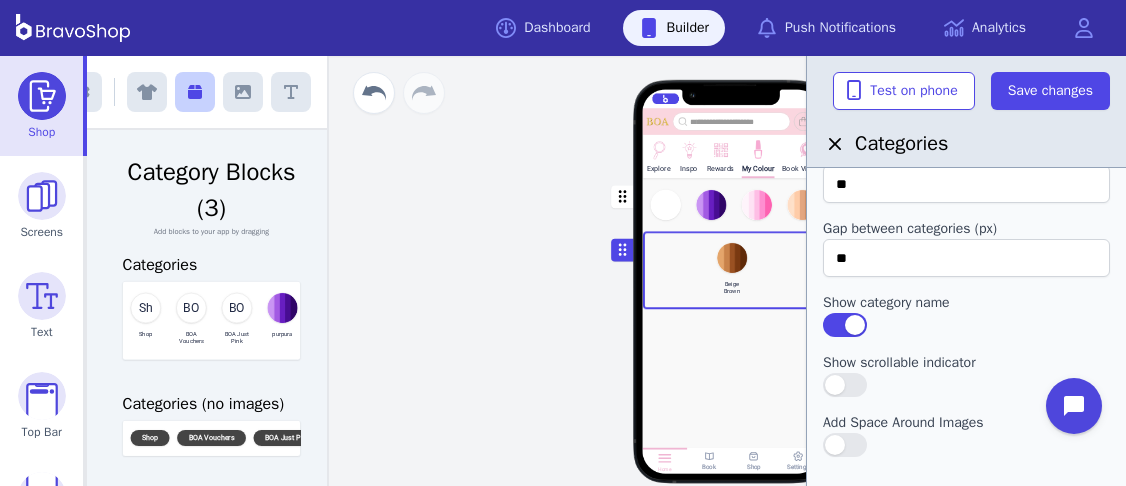 scroll, scrollTop: 147, scrollLeft: 0, axis: vertical 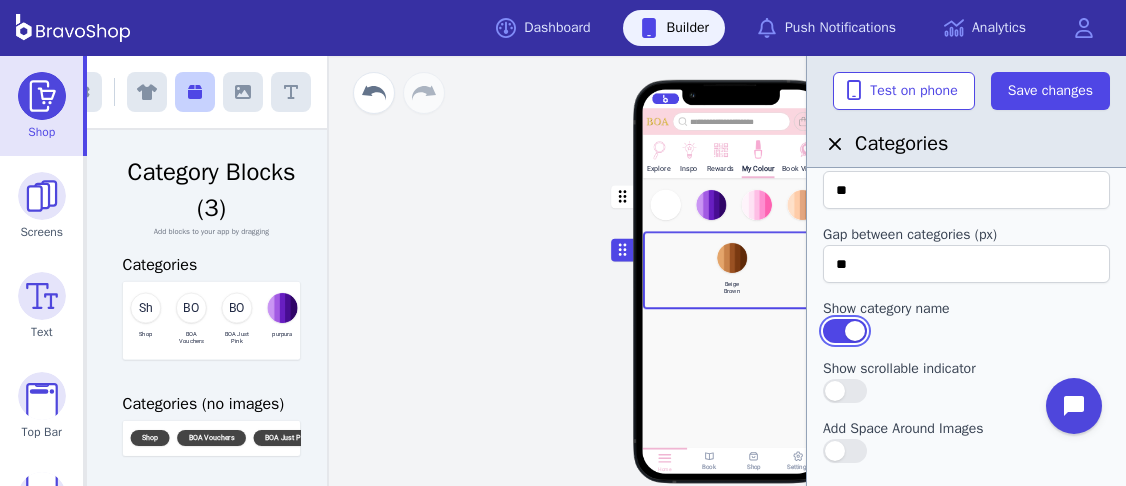 click at bounding box center (845, 331) 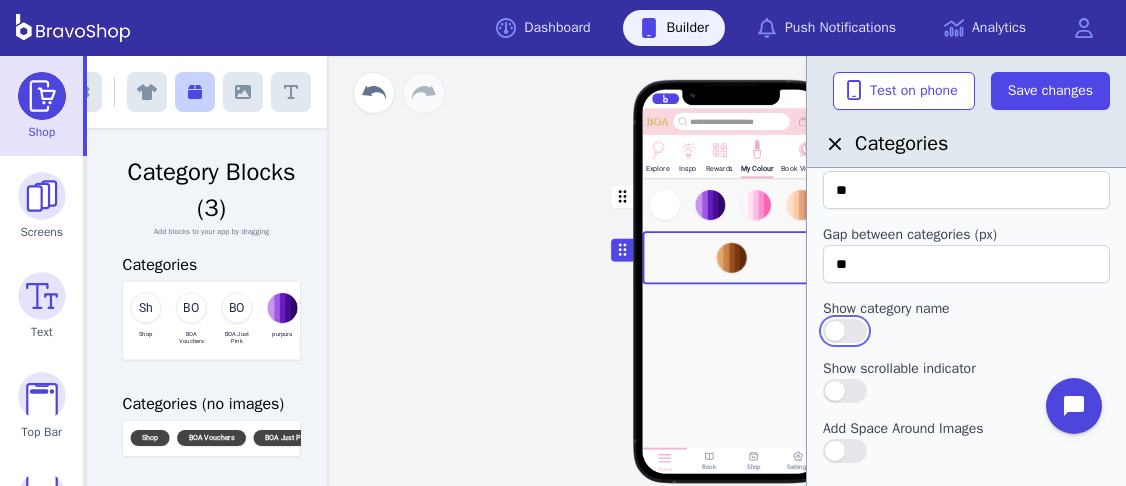 scroll, scrollTop: 0, scrollLeft: 0, axis: both 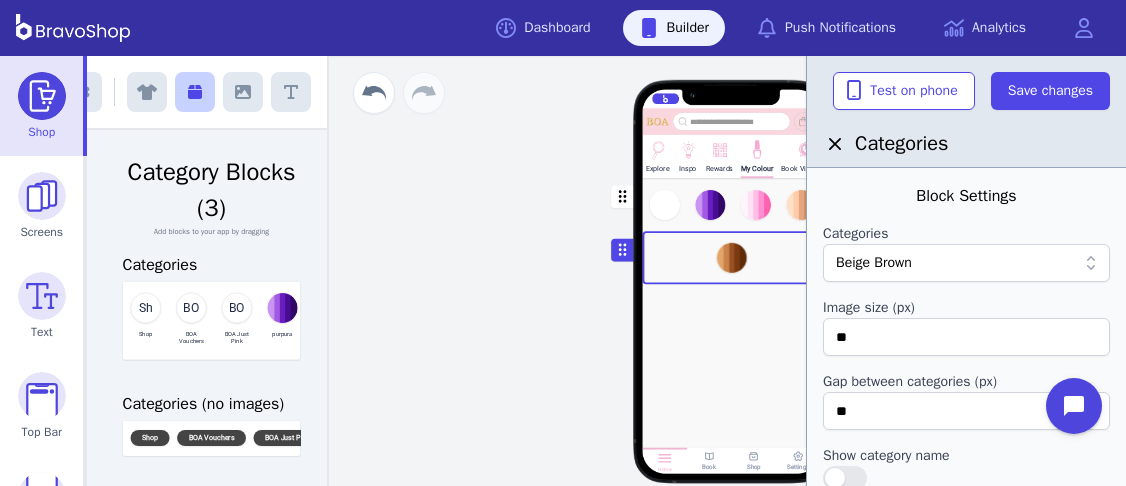 click on "Drag a block here to get started" at bounding box center (731, 406) 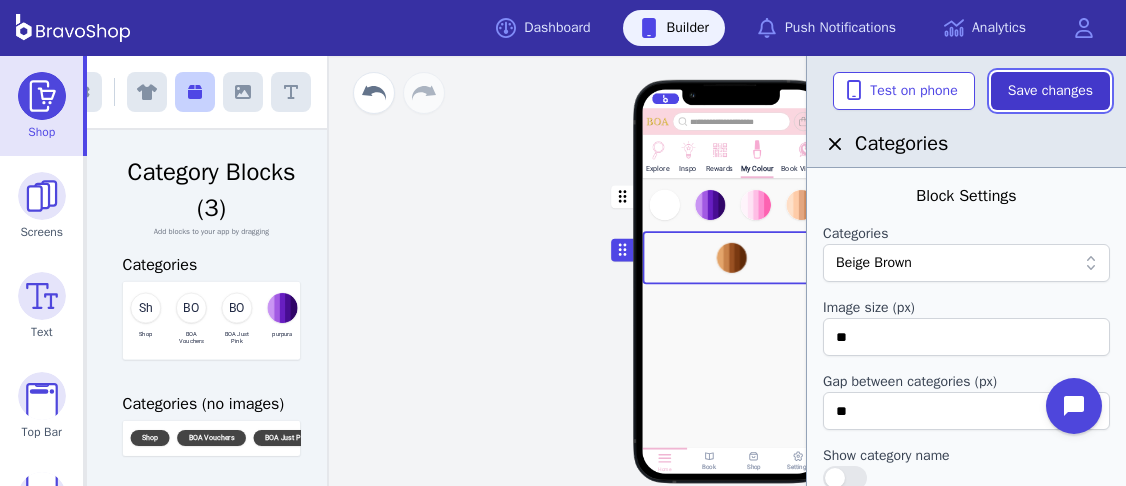 click on "Save changes" at bounding box center [1050, 91] 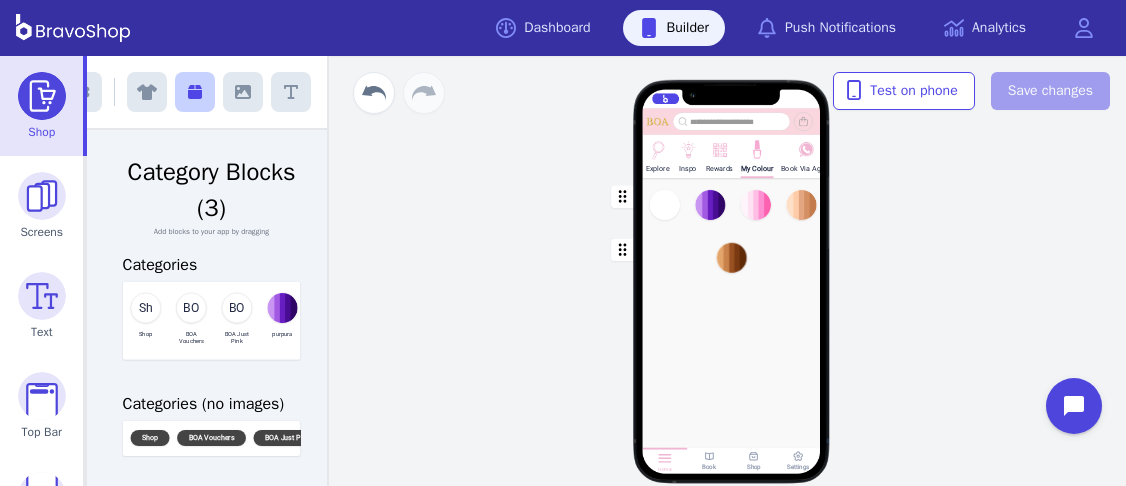 click at bounding box center (732, 204) 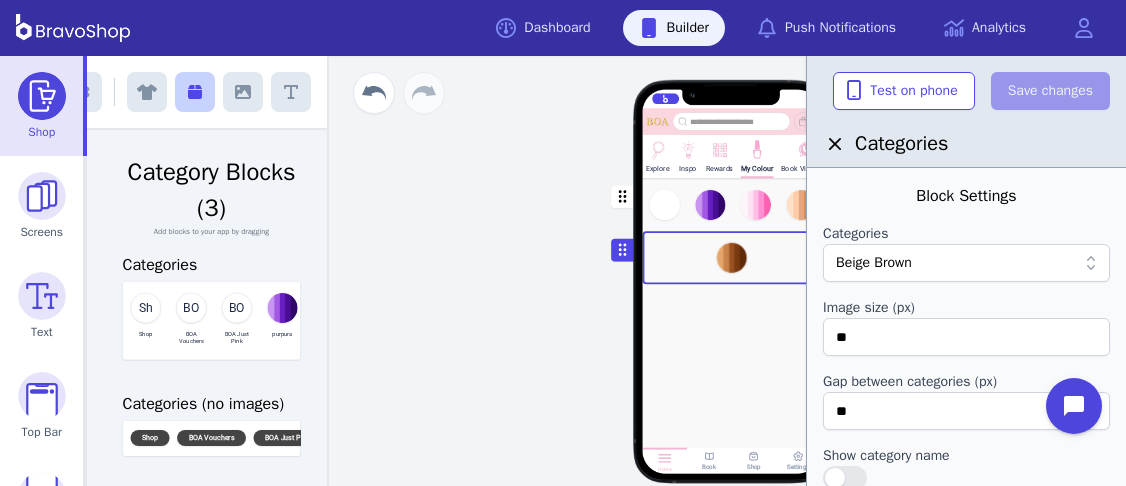 click at bounding box center [994, 263] 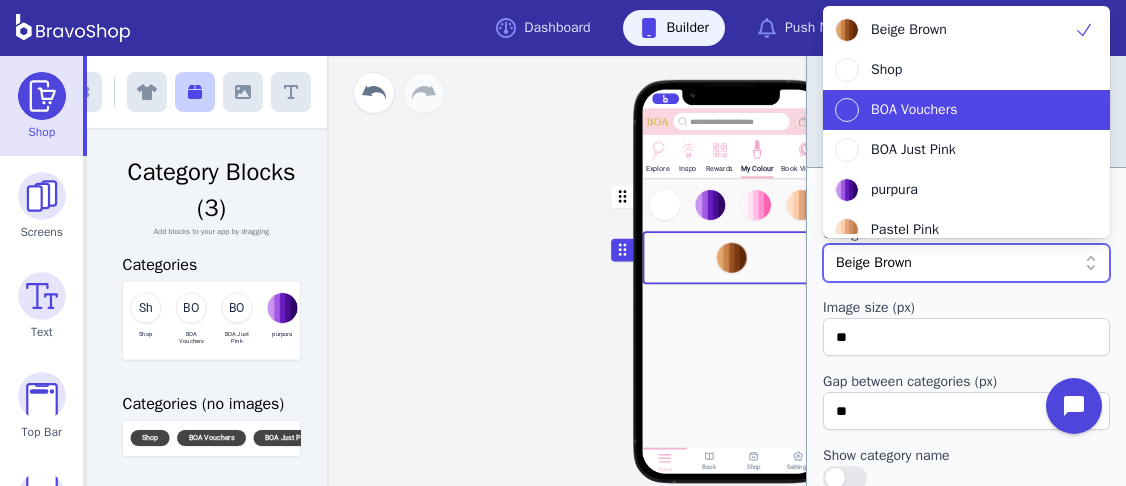 scroll, scrollTop: 136, scrollLeft: 0, axis: vertical 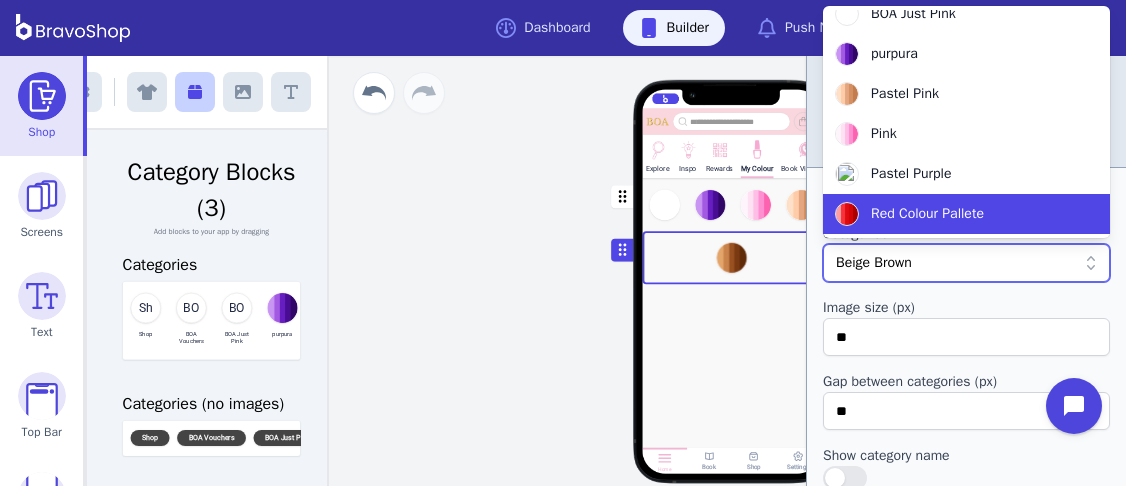 click on "Red Colour Pallete" at bounding box center (954, 214) 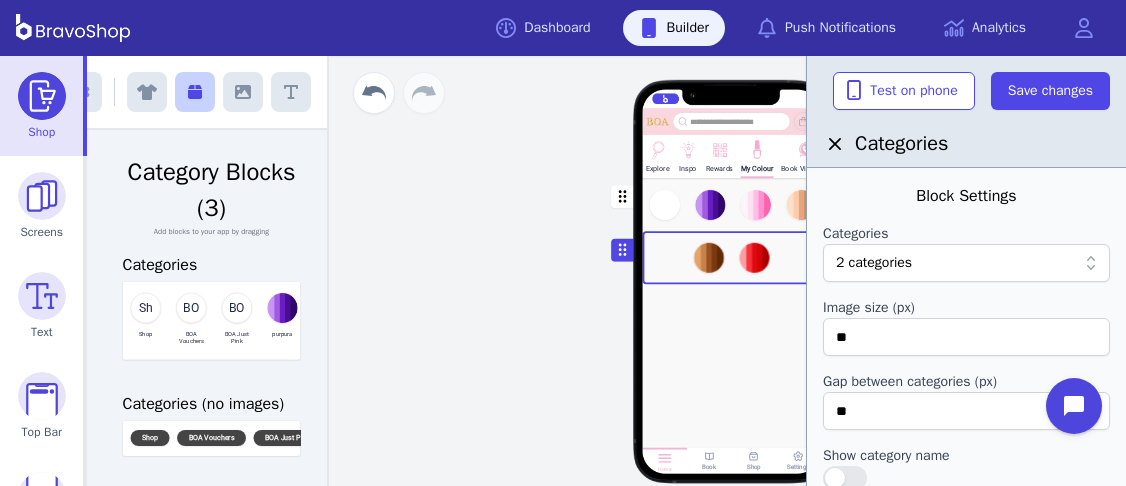 click on "Drag a block here to get started" at bounding box center [731, 406] 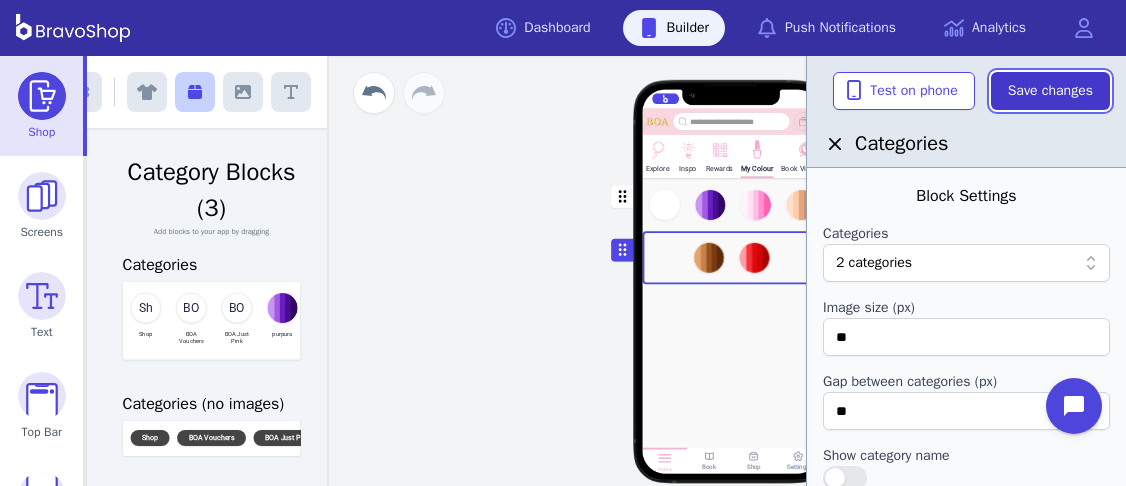 click on "Save changes" at bounding box center (1050, 91) 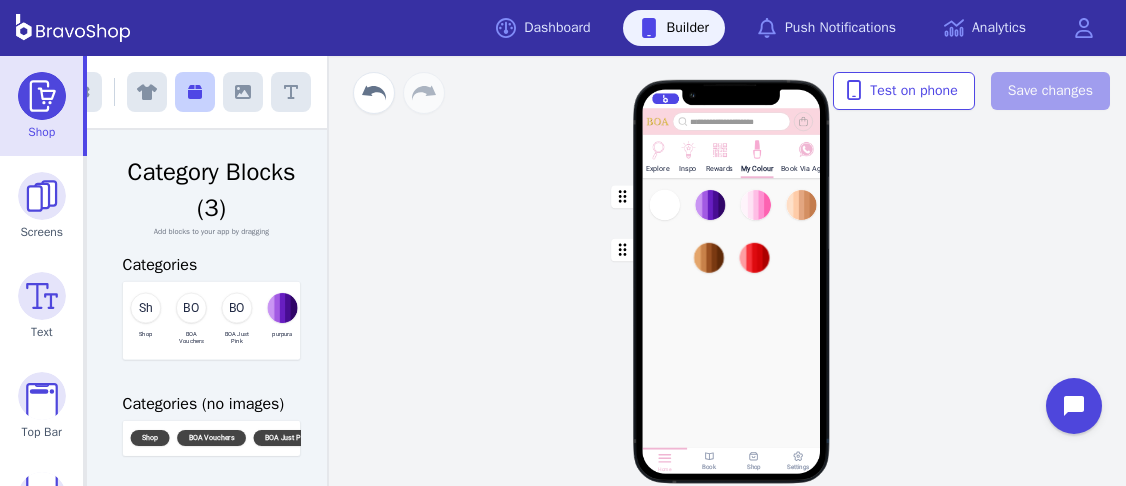click at bounding box center (732, 204) 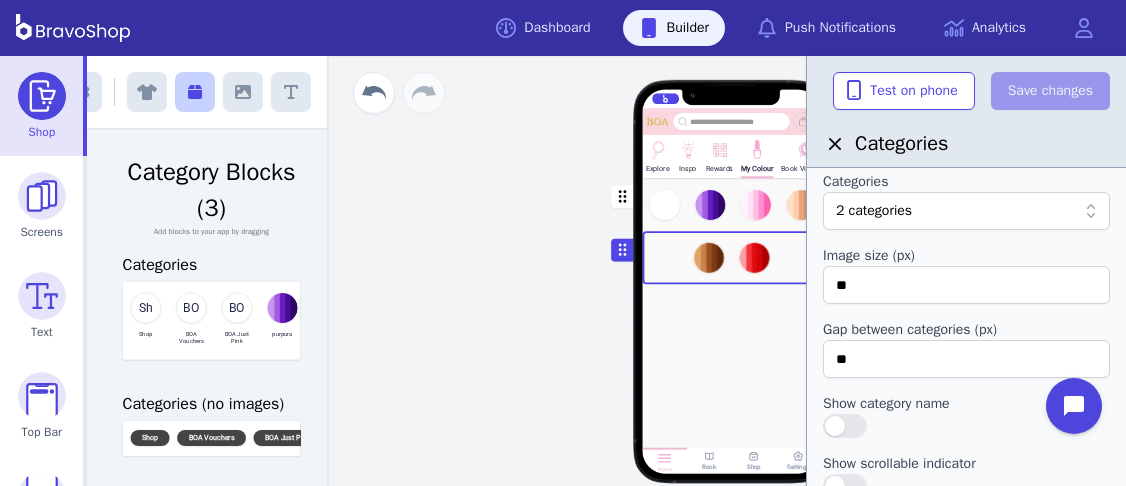 scroll, scrollTop: 53, scrollLeft: 0, axis: vertical 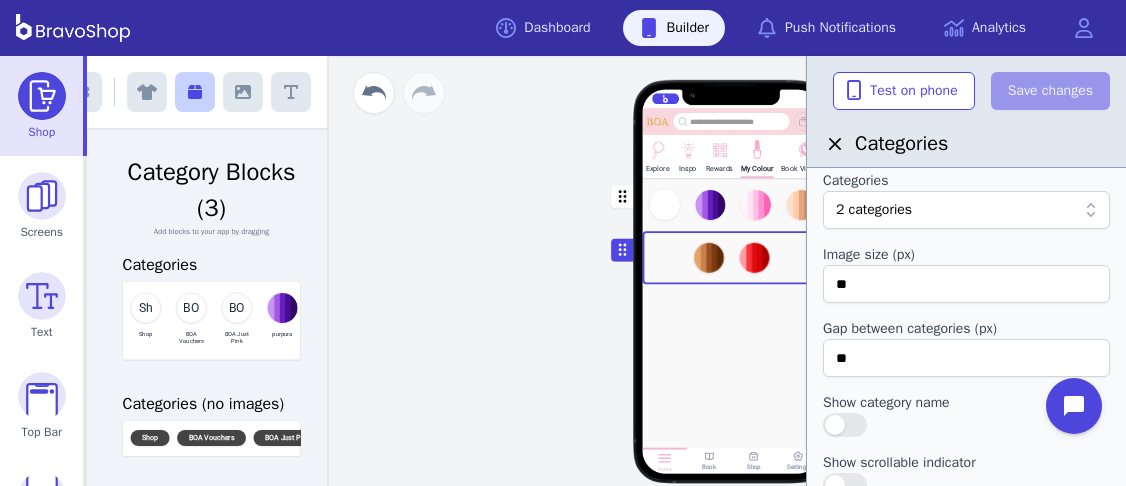 click at bounding box center (994, 210) 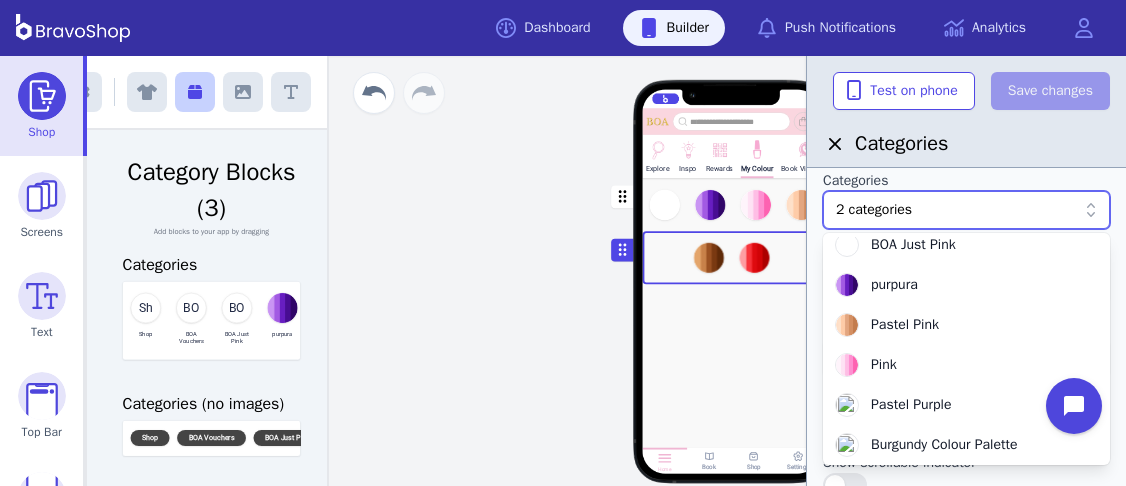 scroll, scrollTop: 176, scrollLeft: 0, axis: vertical 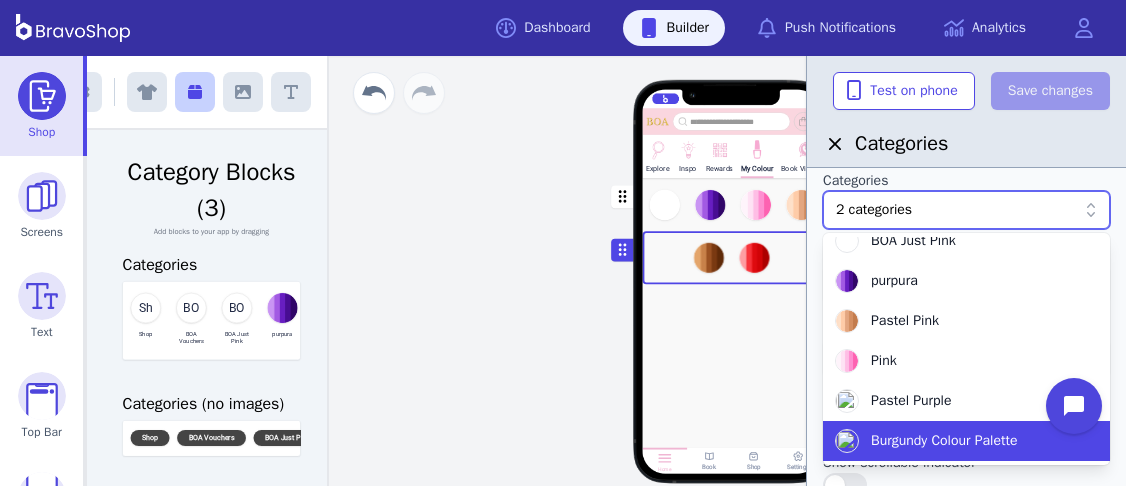 click on "Burgundy Colour Palette" at bounding box center (944, 441) 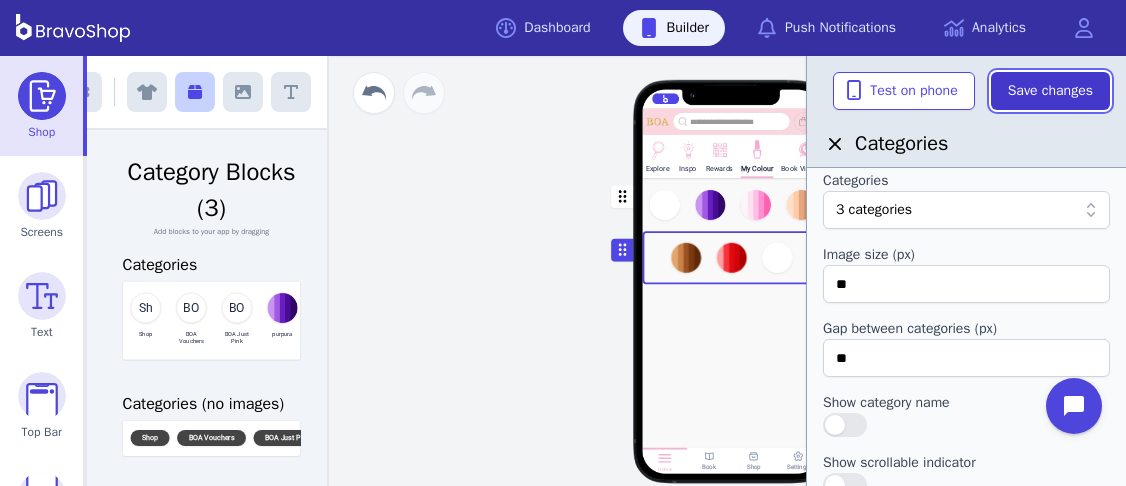 click on "Save changes" at bounding box center (1050, 91) 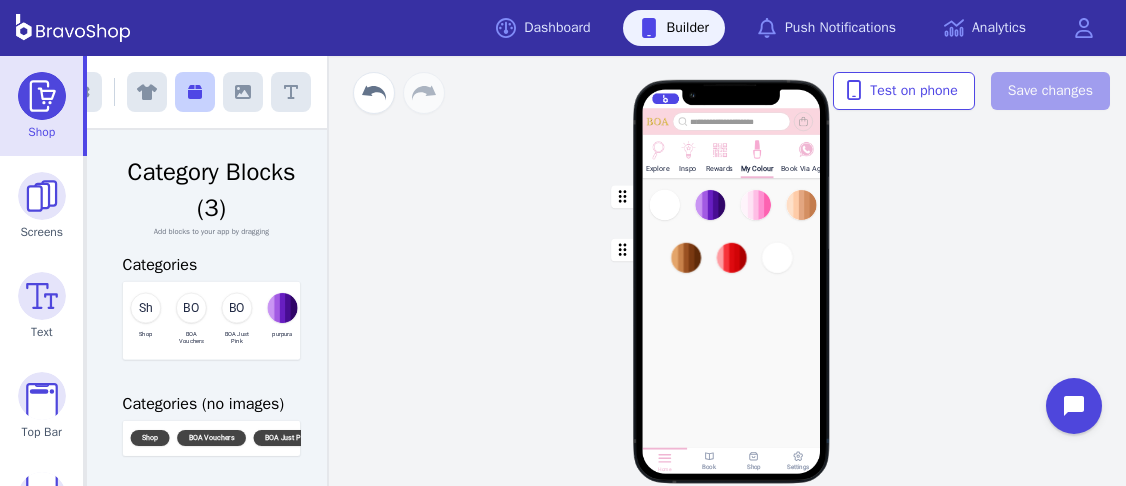 click at bounding box center (732, 204) 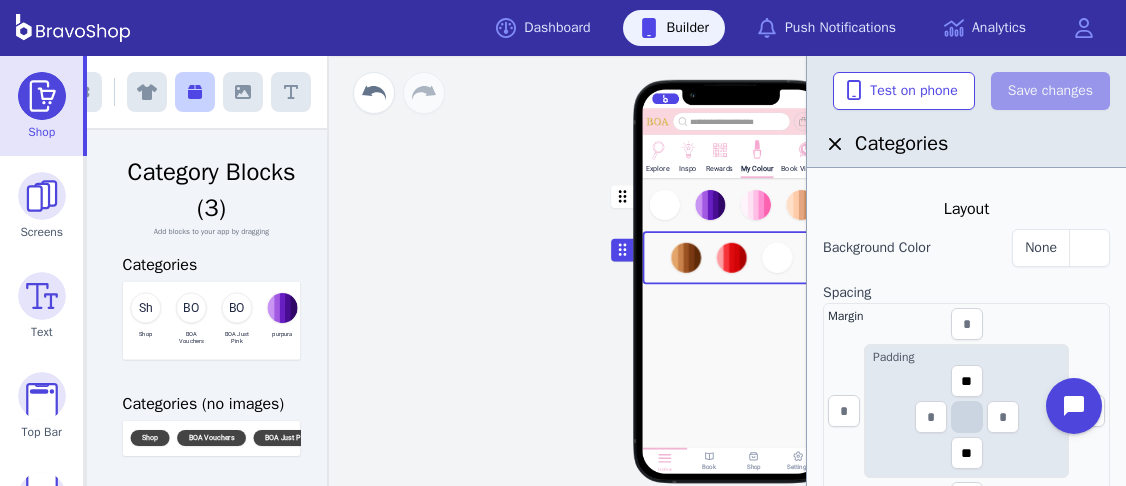 scroll, scrollTop: 858, scrollLeft: 0, axis: vertical 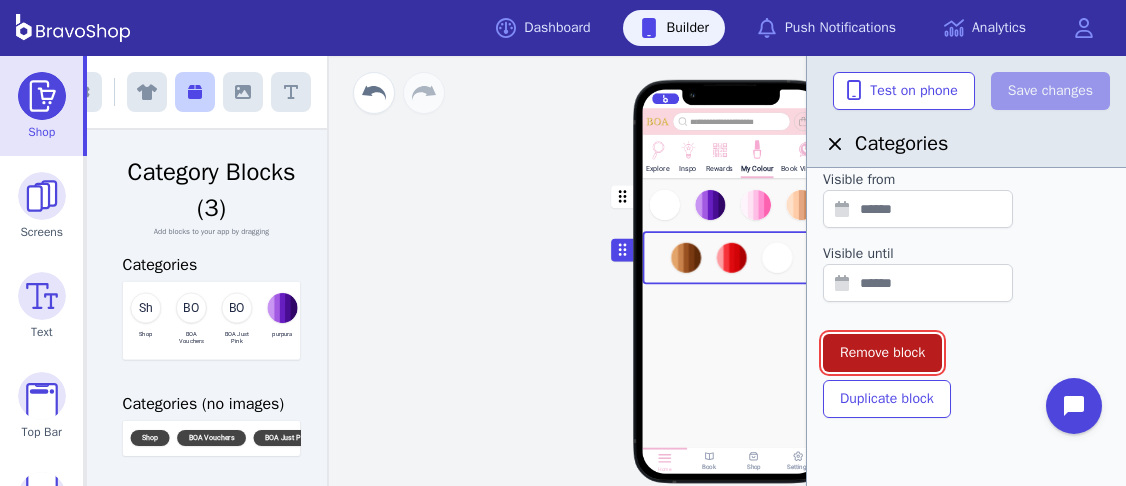 click on "Remove block" at bounding box center (882, 353) 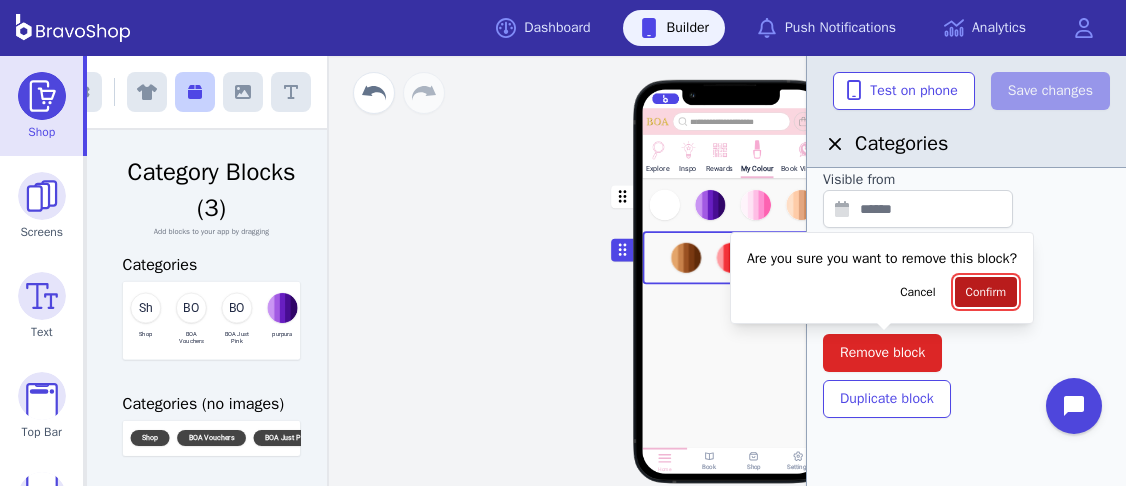 click on "Confirm" at bounding box center (986, 292) 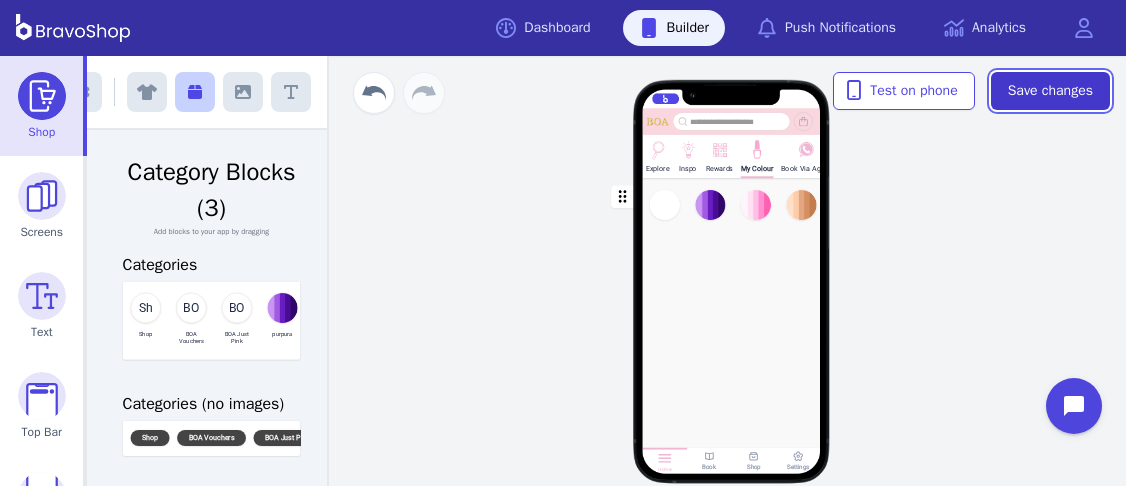 click on "Save changes" at bounding box center (1050, 91) 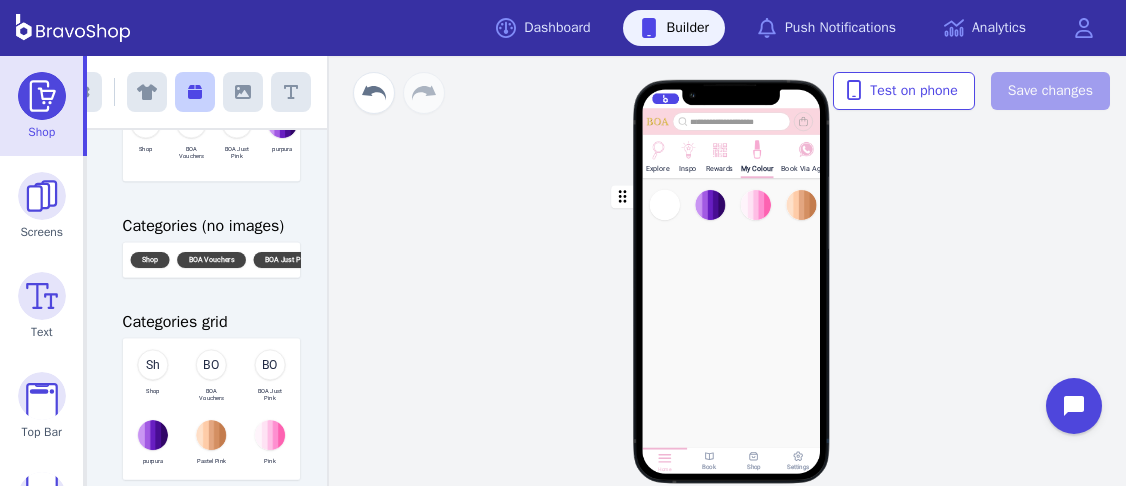 scroll, scrollTop: 0, scrollLeft: 0, axis: both 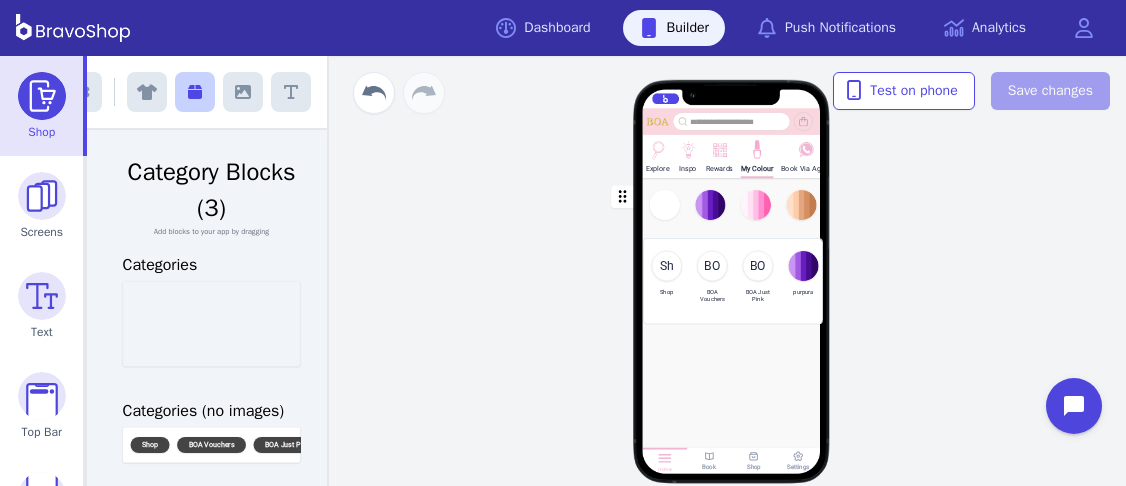 drag, startPoint x: 230, startPoint y: 306, endPoint x: 754, endPoint y: 263, distance: 525.76135 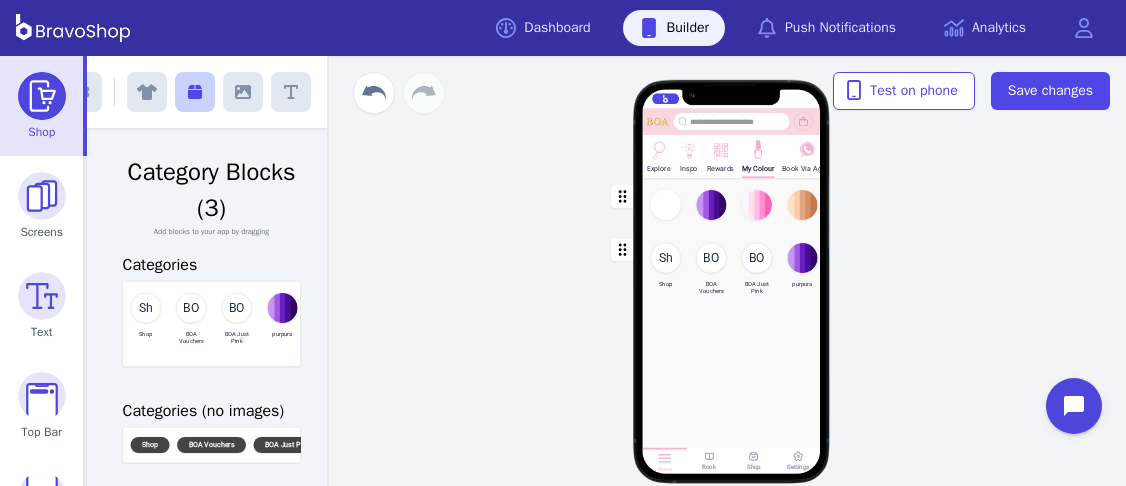click at bounding box center (732, 204) 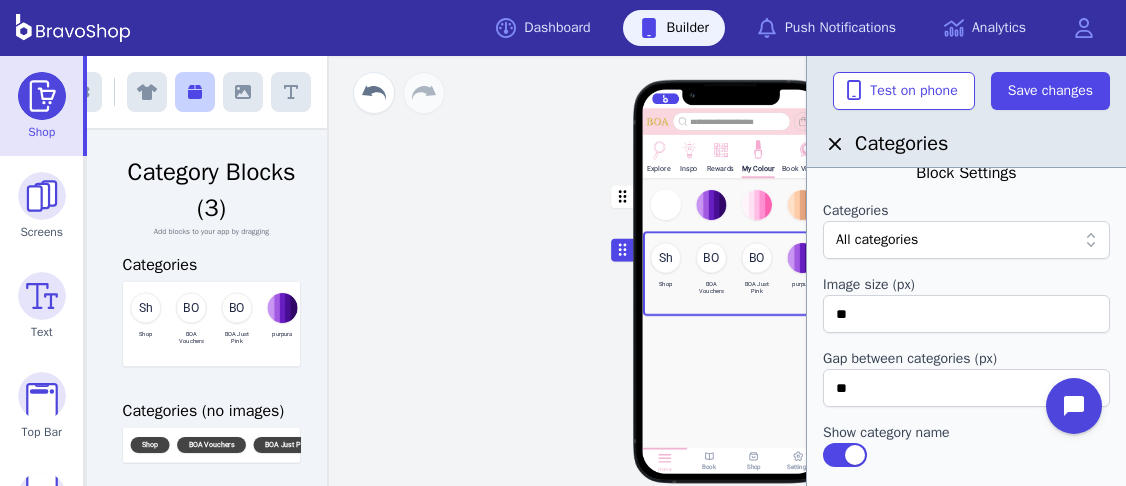 scroll, scrollTop: 0, scrollLeft: 0, axis: both 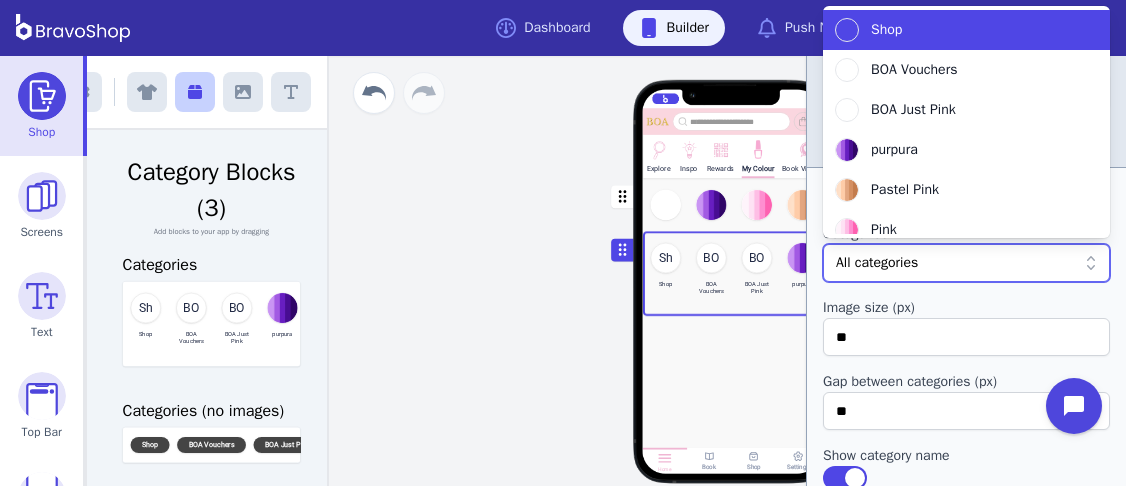 click at bounding box center [956, 263] 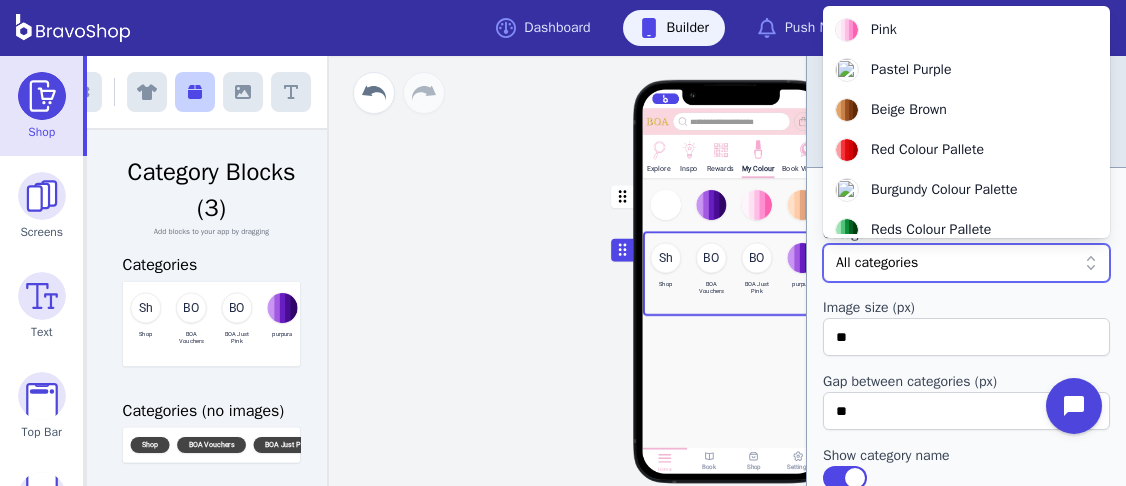scroll, scrollTop: 216, scrollLeft: 0, axis: vertical 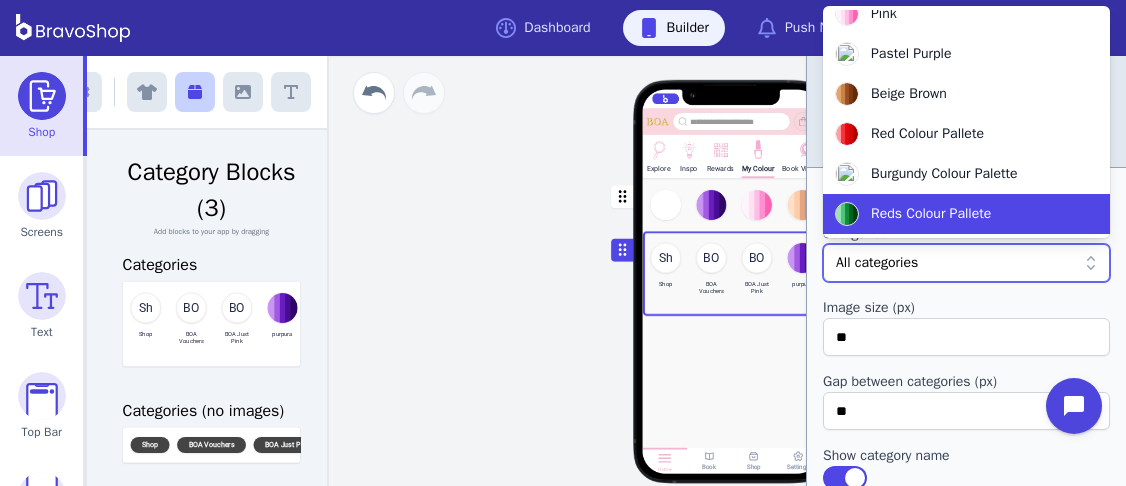 click on "Reds Colour Pallete" at bounding box center [931, 214] 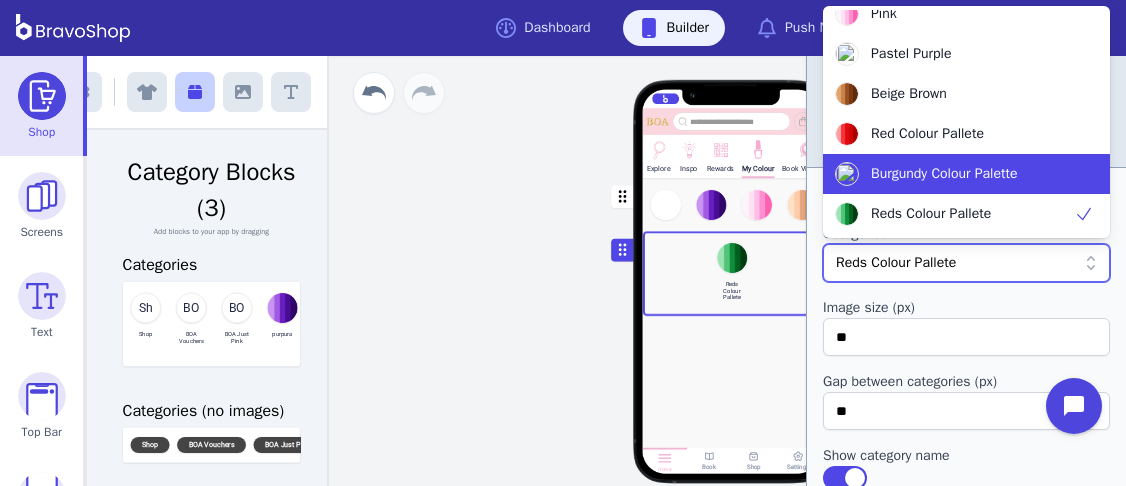 click on "Burgundy Colour Palette" at bounding box center (944, 174) 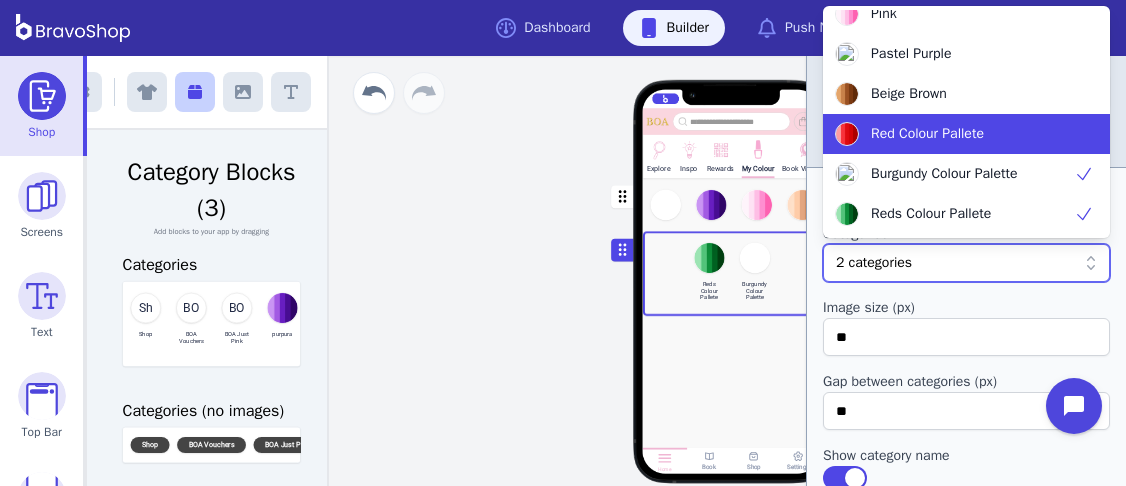 click on "Red Colour Pallete" at bounding box center (927, 134) 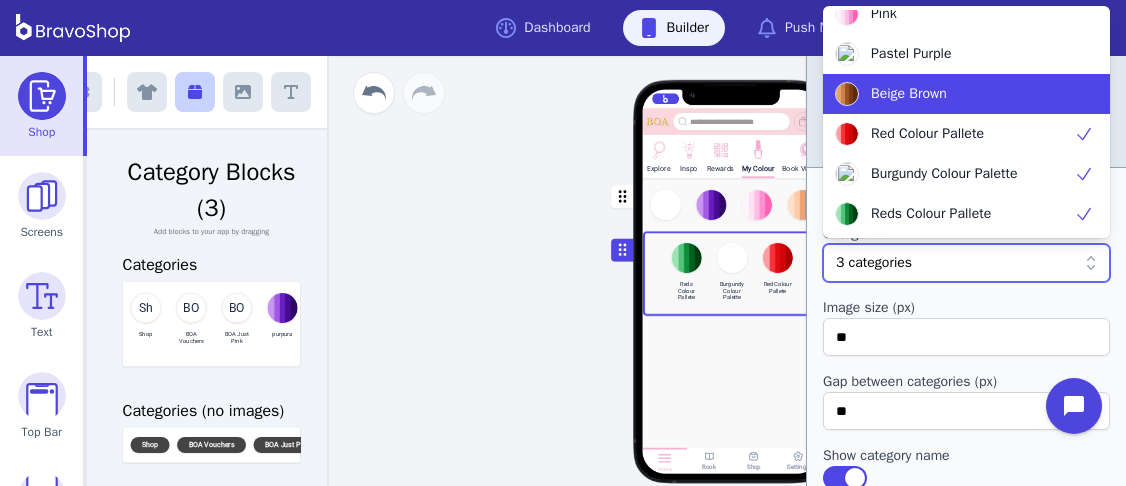 click on "Beige Brown" at bounding box center [909, 94] 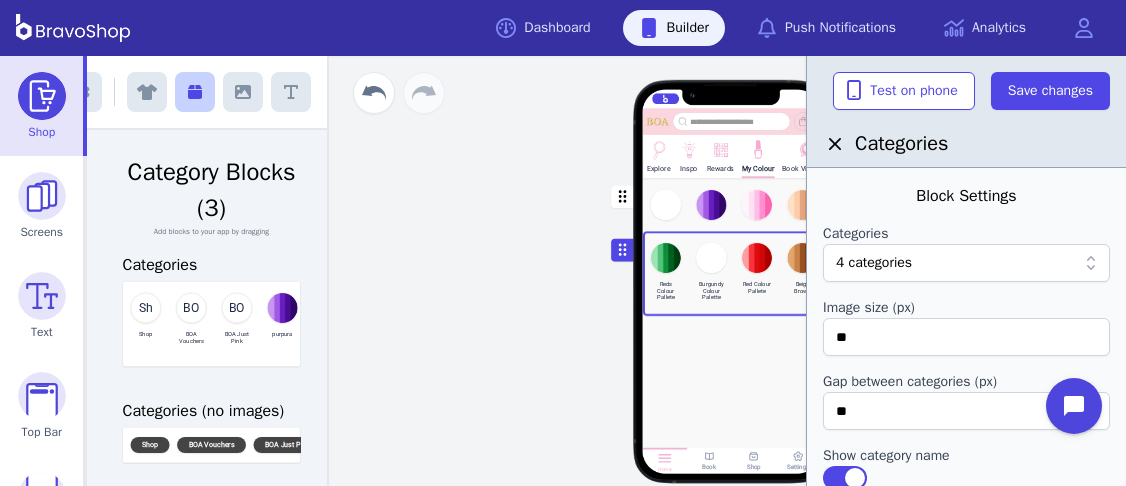 click at bounding box center (732, 345) 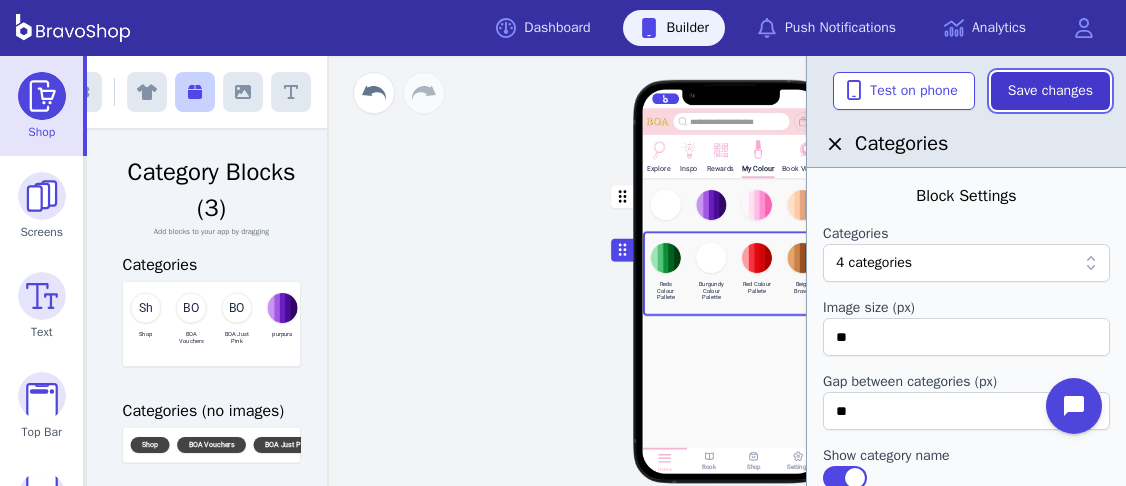 click on "Save changes" at bounding box center [1050, 91] 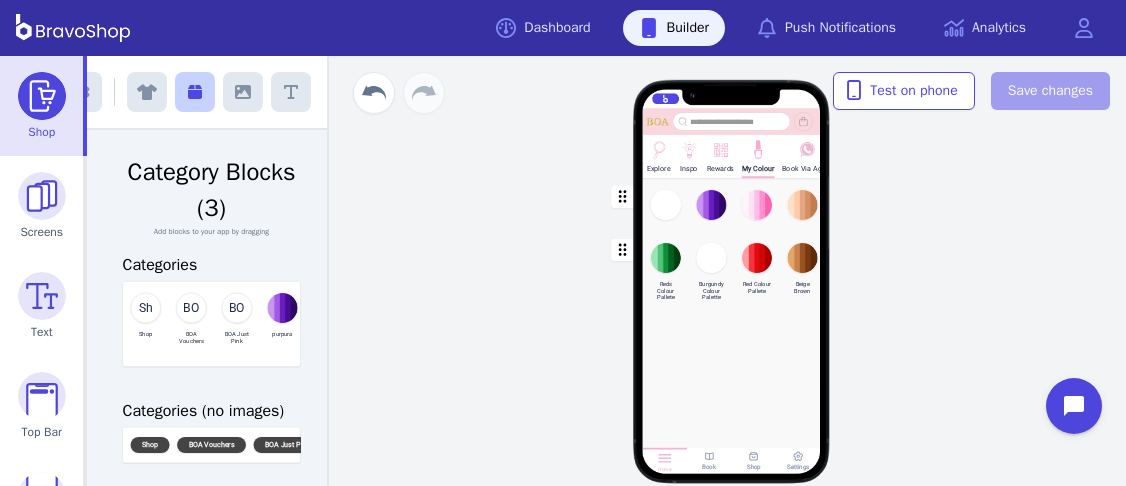 click at bounding box center [732, 204] 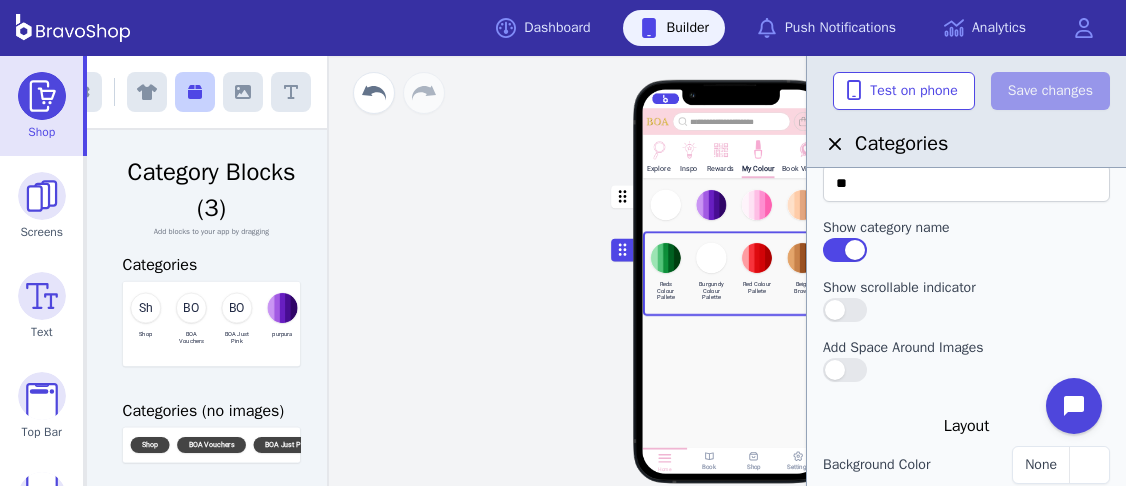scroll, scrollTop: 219, scrollLeft: 0, axis: vertical 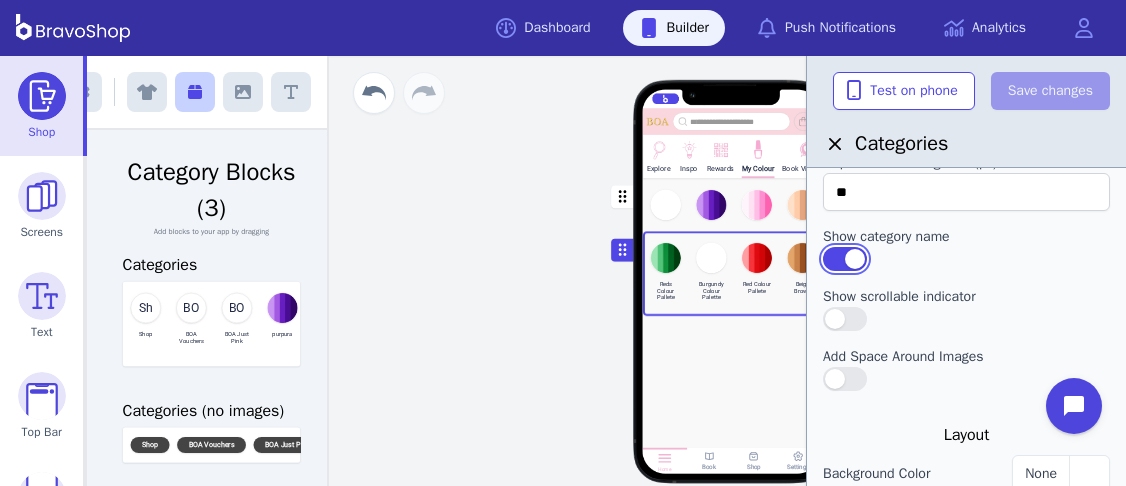 click at bounding box center [845, 259] 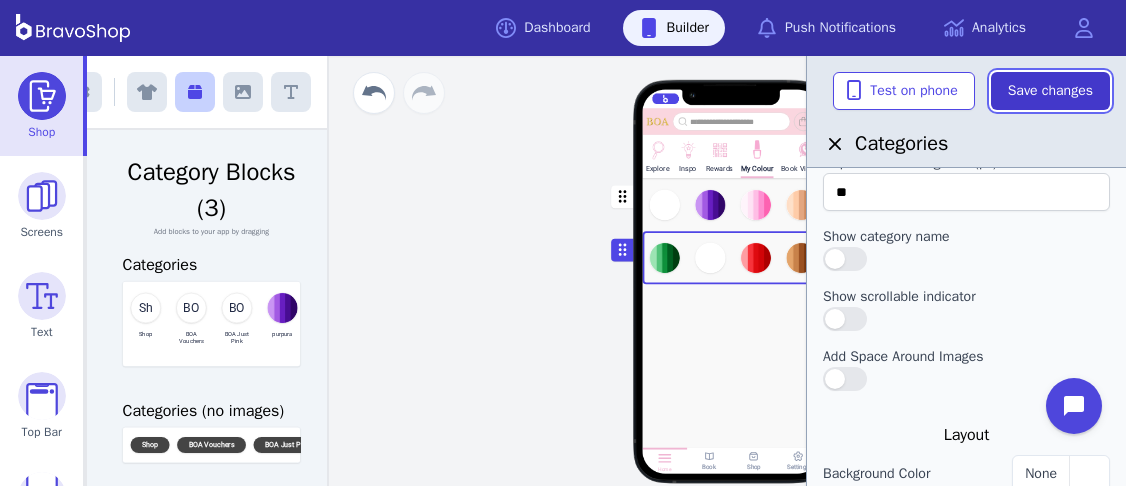 click on "Save changes" at bounding box center [1050, 91] 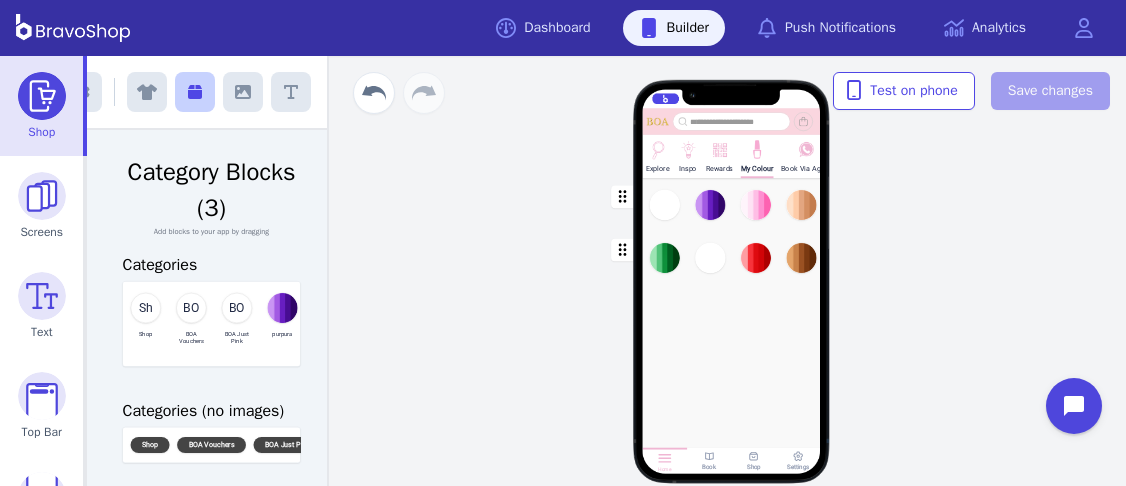 click on "Explore Inspo Rewards My Colour Book Via Agent Drag a block here to get started Home Book  Shop Settings" at bounding box center (731, 271) 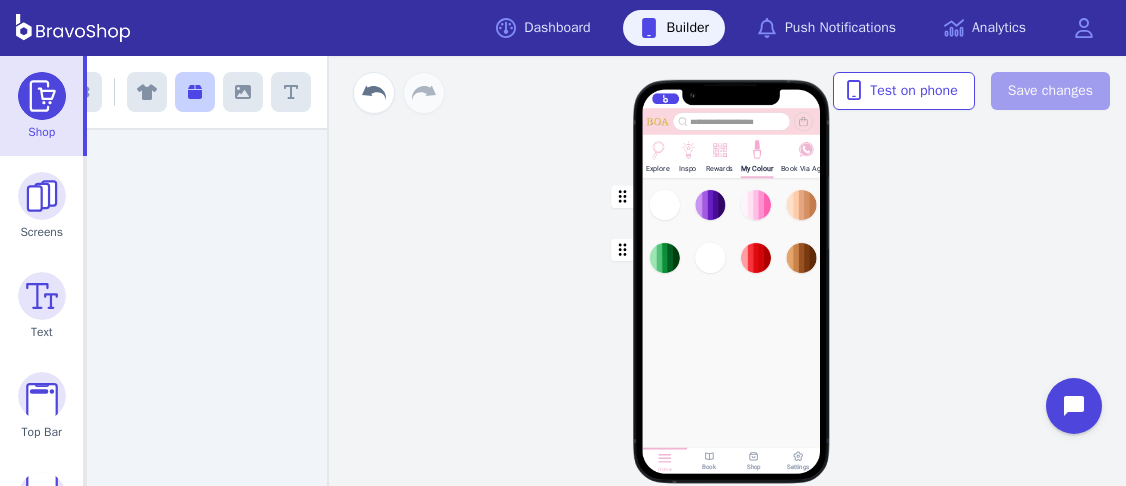 scroll, scrollTop: 0, scrollLeft: 0, axis: both 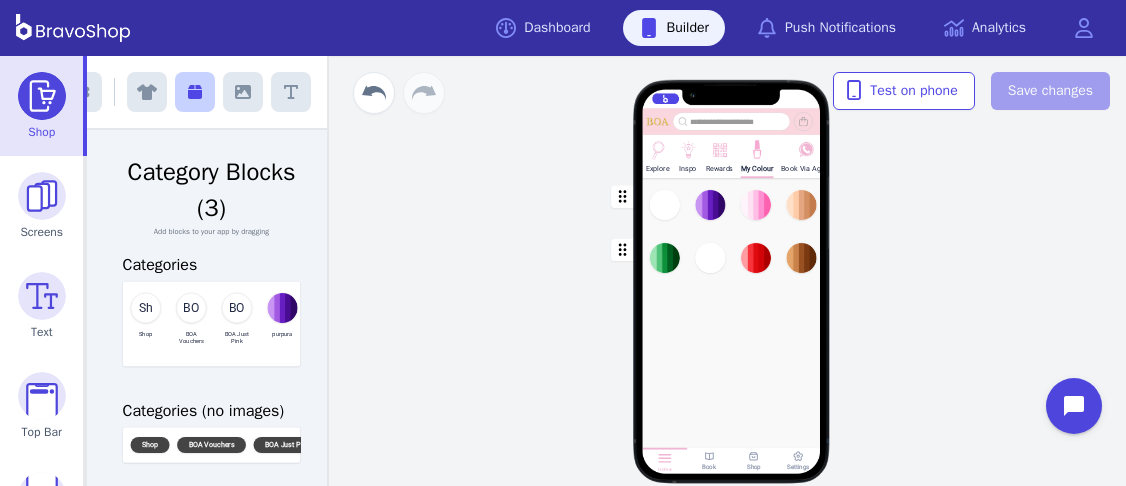 click on "Explore Inspo Rewards My Colour Book Via Agent Drag a block here to get started Home Book  Shop Settings" at bounding box center (731, 271) 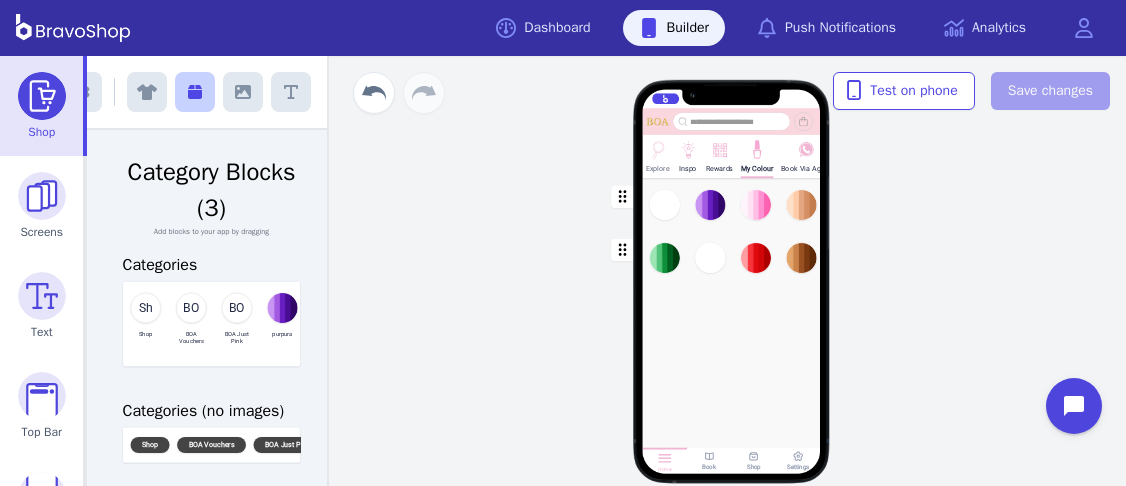 click at bounding box center (658, 148) 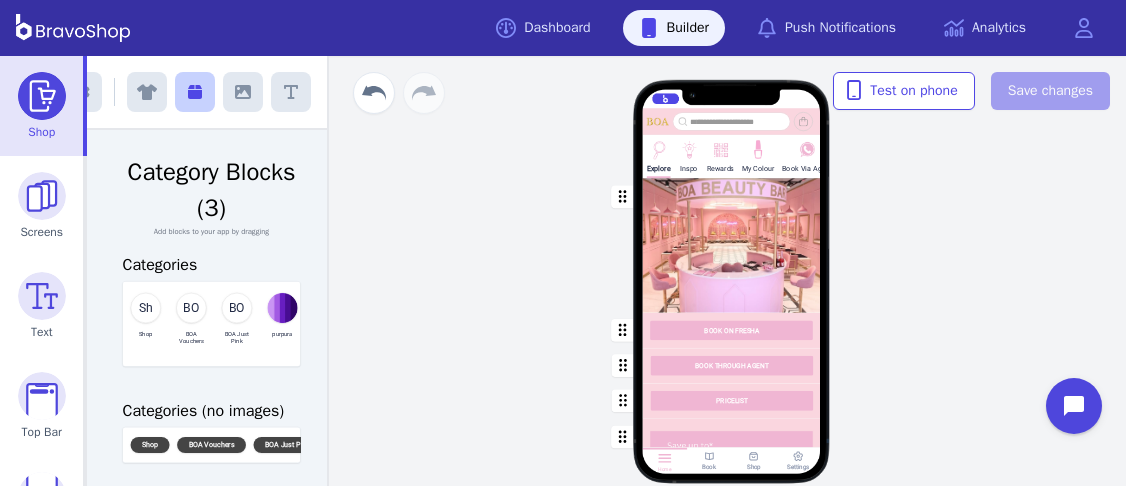 click at bounding box center (732, 245) 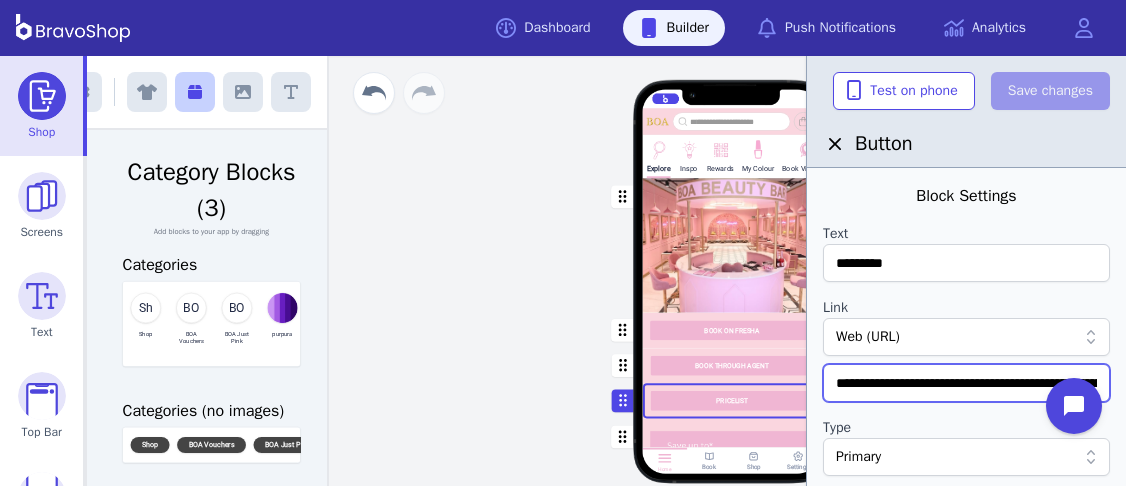 click on "**********" at bounding box center [966, 383] 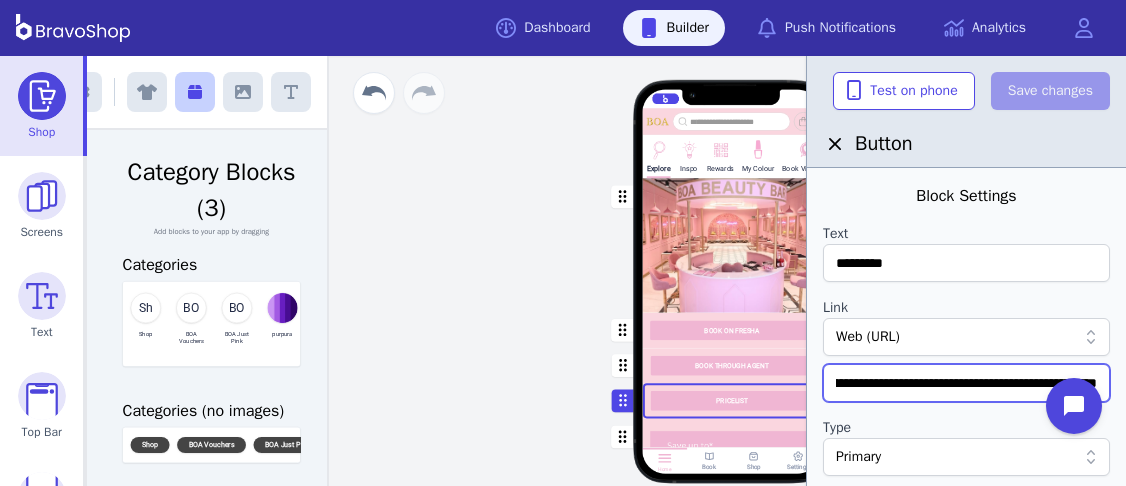 drag, startPoint x: 829, startPoint y: 380, endPoint x: 1125, endPoint y: 373, distance: 296.08276 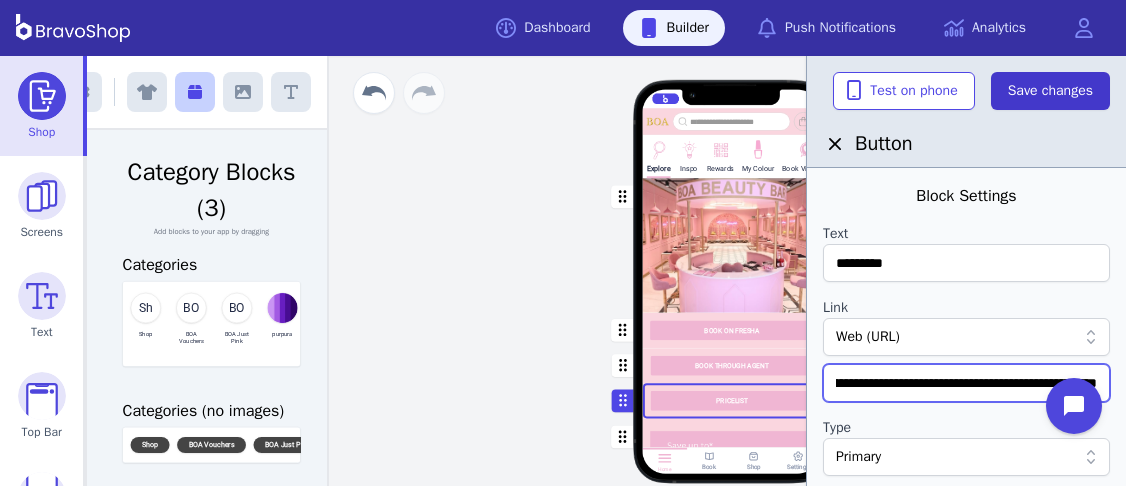 type on "**********" 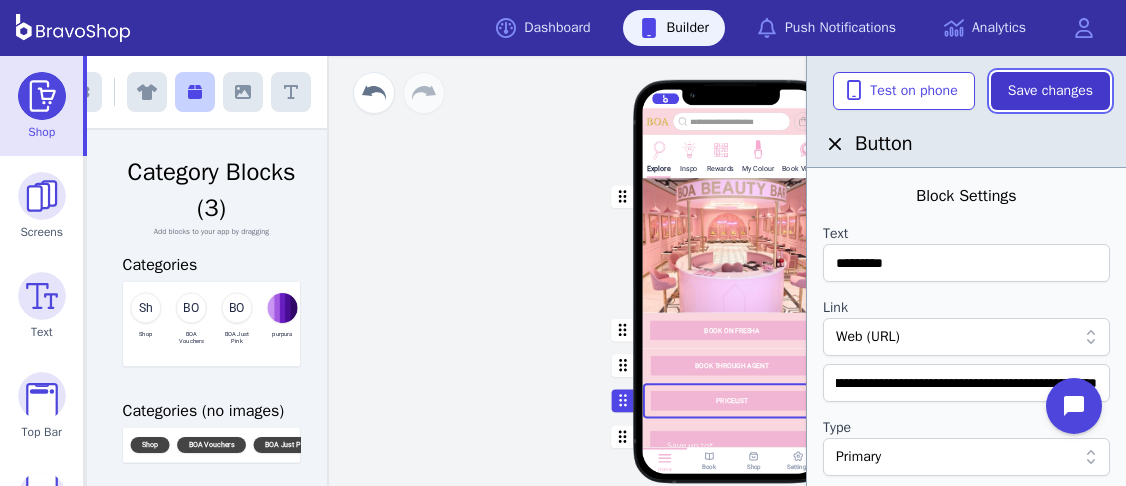 click on "Save changes" at bounding box center (1050, 91) 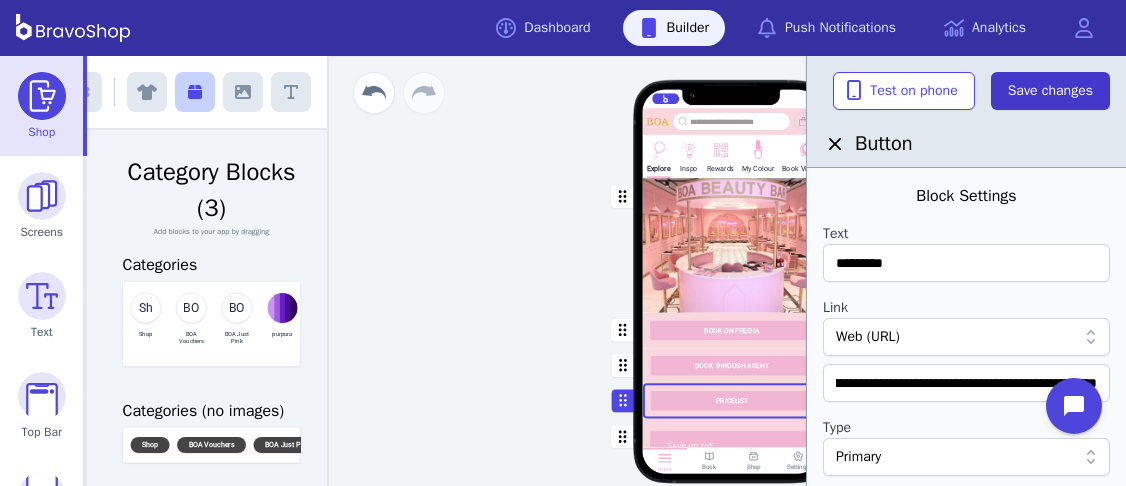 scroll, scrollTop: 0, scrollLeft: 0, axis: both 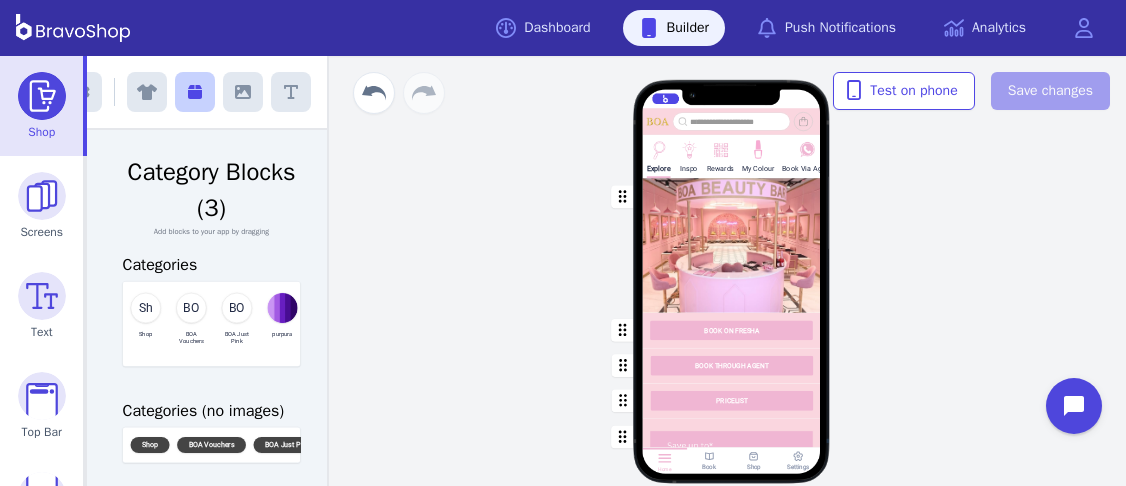 click at bounding box center (683, 121) 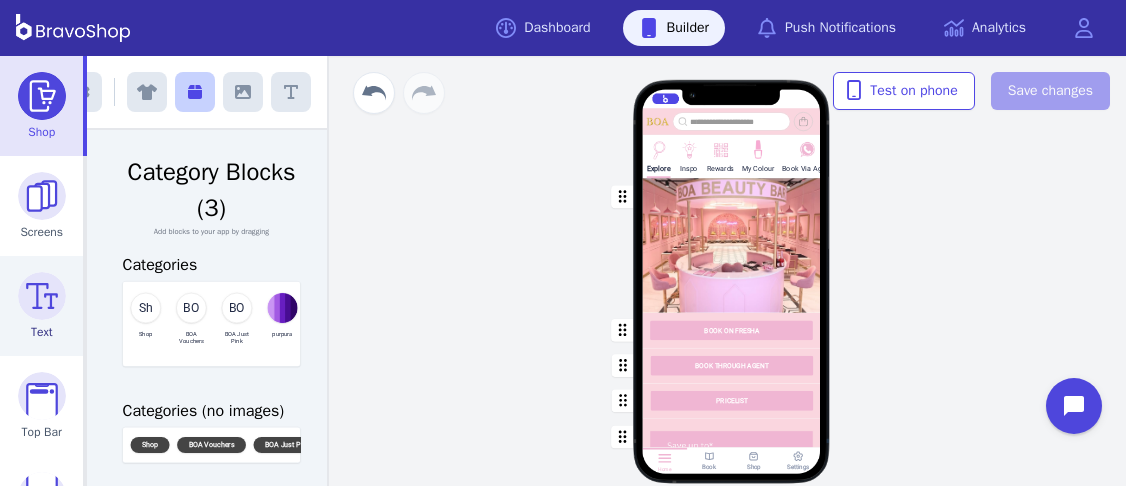 scroll, scrollTop: 270, scrollLeft: 0, axis: vertical 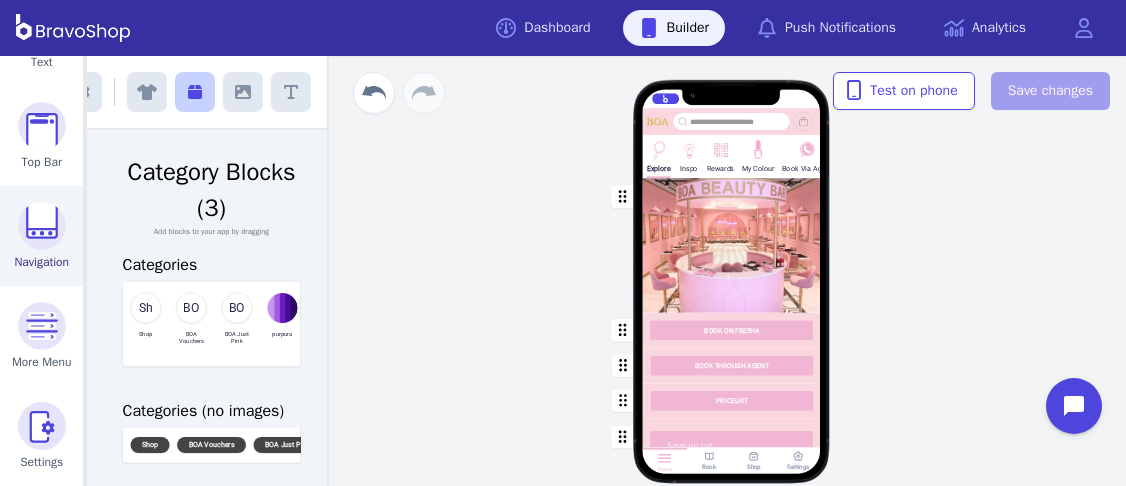 click at bounding box center (42, 226) 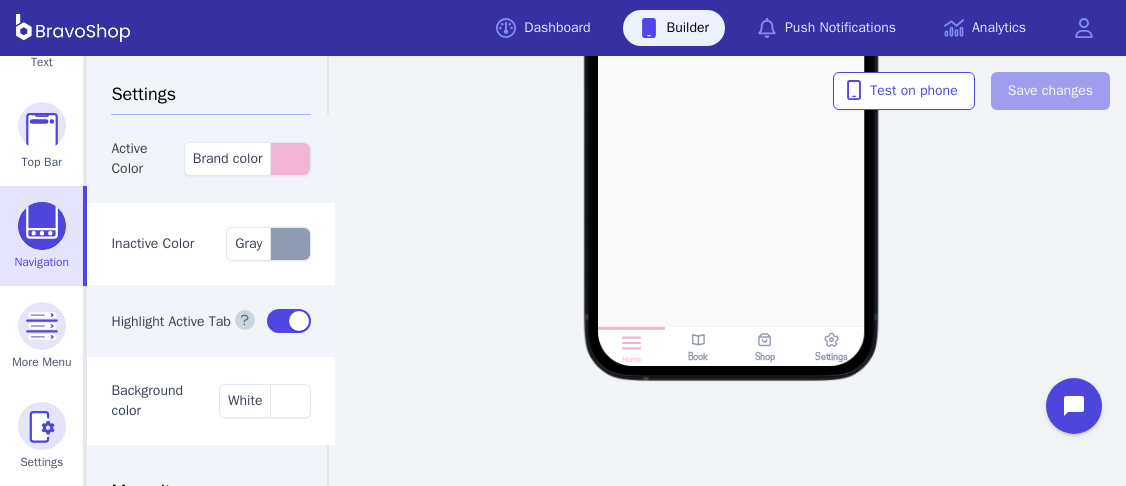 click at bounding box center [698, 339] 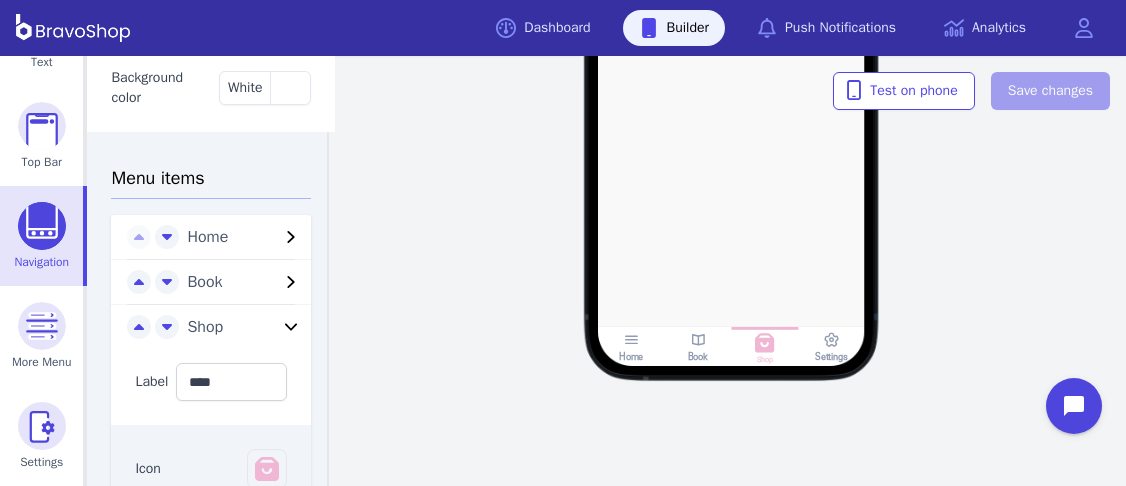 scroll, scrollTop: 324, scrollLeft: 0, axis: vertical 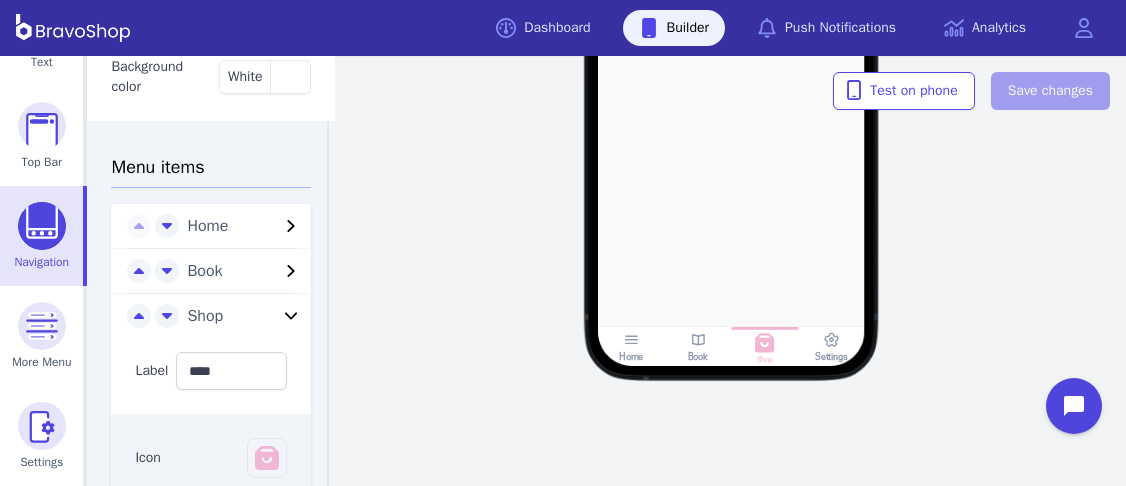 click at bounding box center [291, 316] 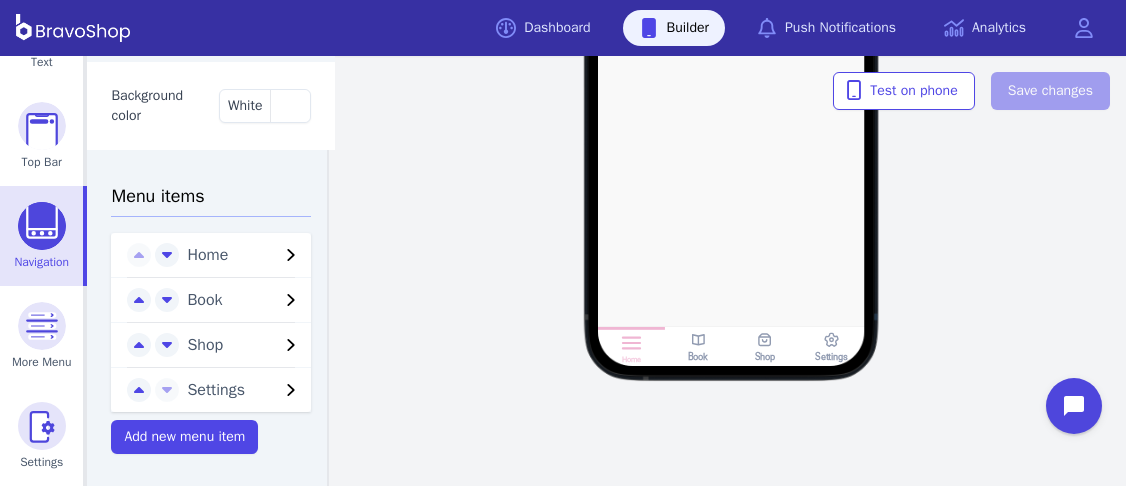 scroll, scrollTop: 312, scrollLeft: 0, axis: vertical 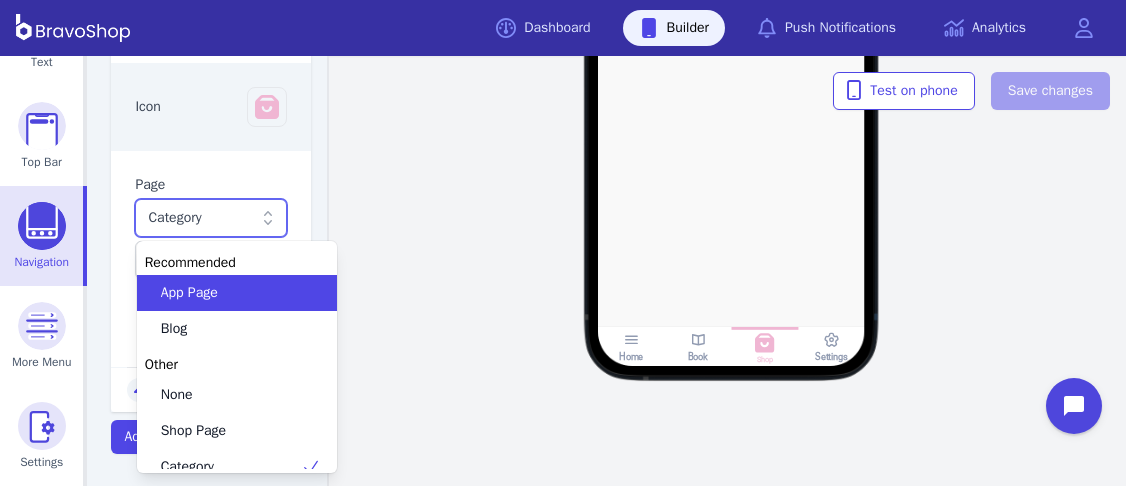 click at bounding box center [268, 218] 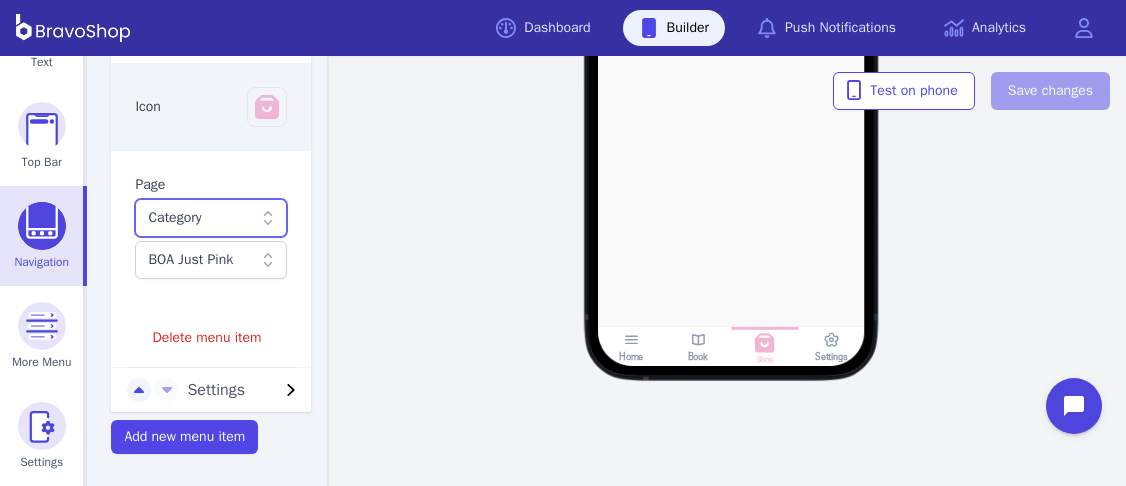 click at bounding box center [268, 218] 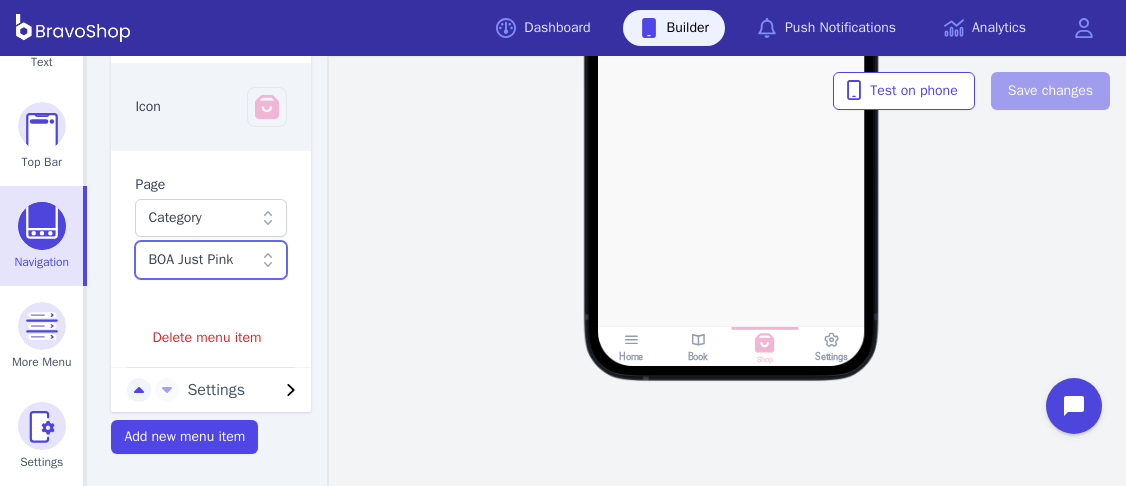 scroll, scrollTop: 0, scrollLeft: 0, axis: both 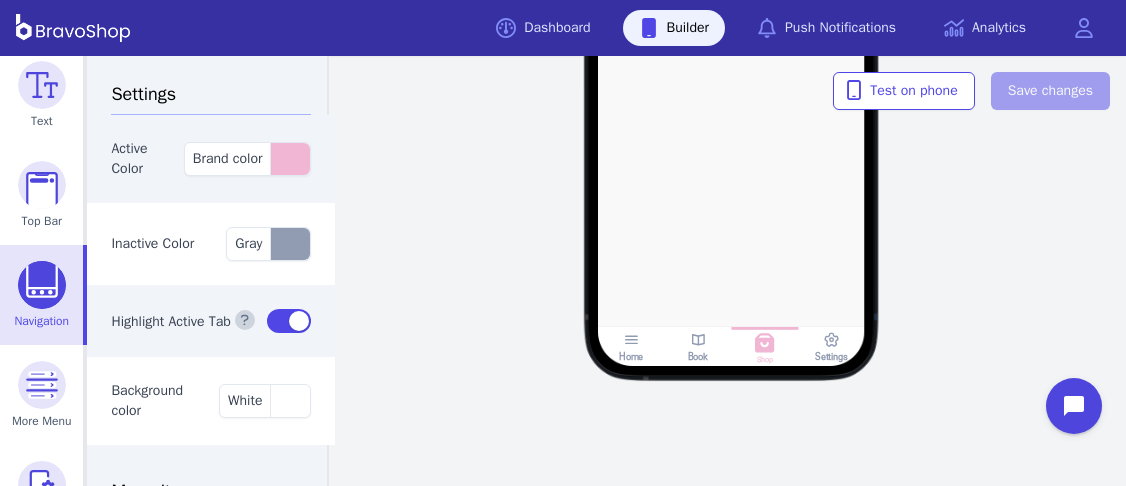 click on "Navigation" at bounding box center [41, 295] 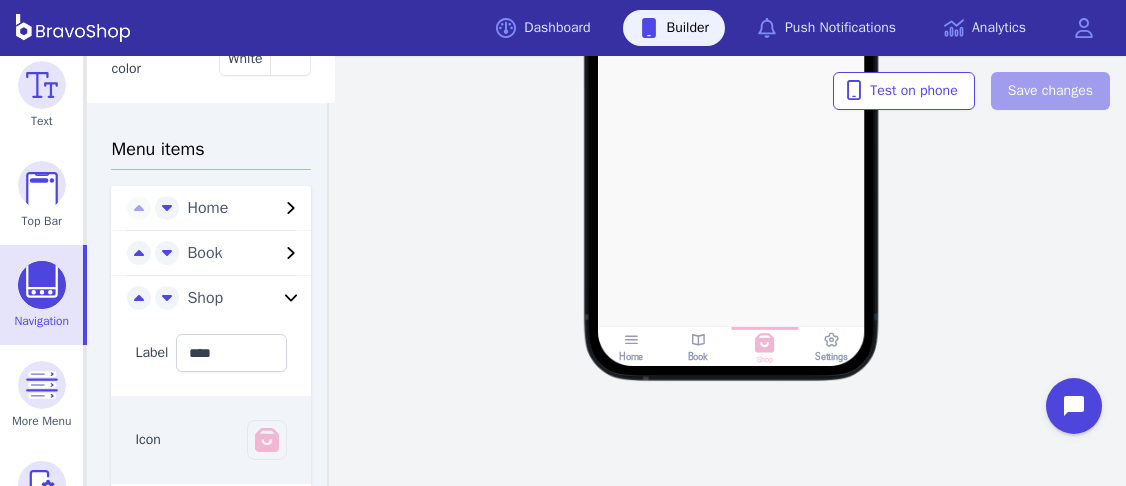 scroll, scrollTop: 343, scrollLeft: 0, axis: vertical 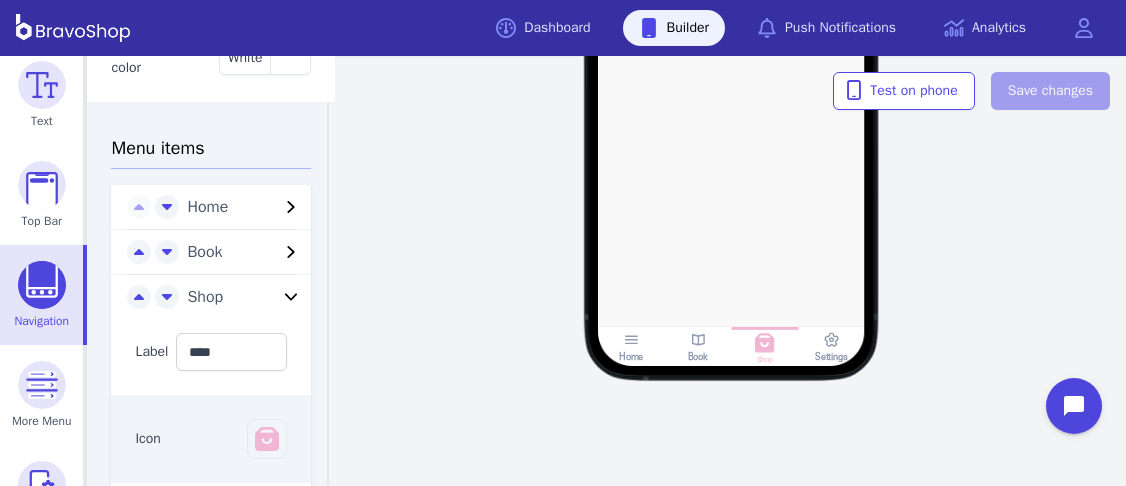 click at bounding box center (291, 297) 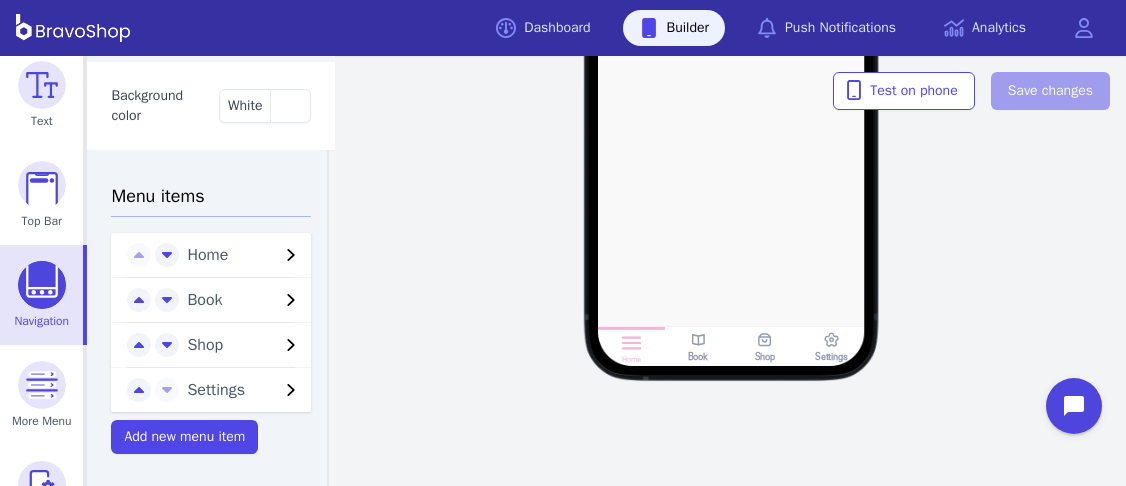 scroll, scrollTop: 312, scrollLeft: 0, axis: vertical 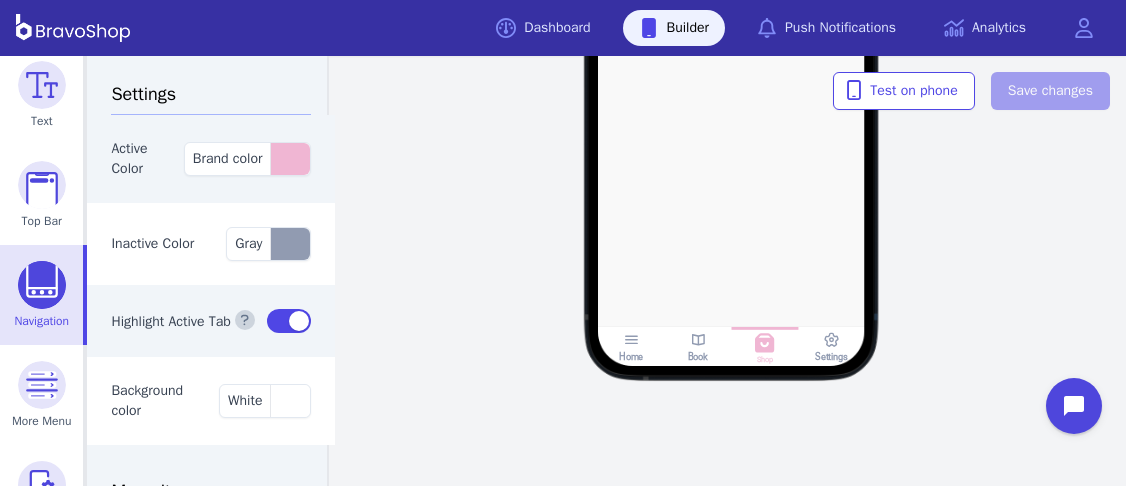 click on "Home Book  Shop Settings Test on phone Save changes" at bounding box center [731, 271] 